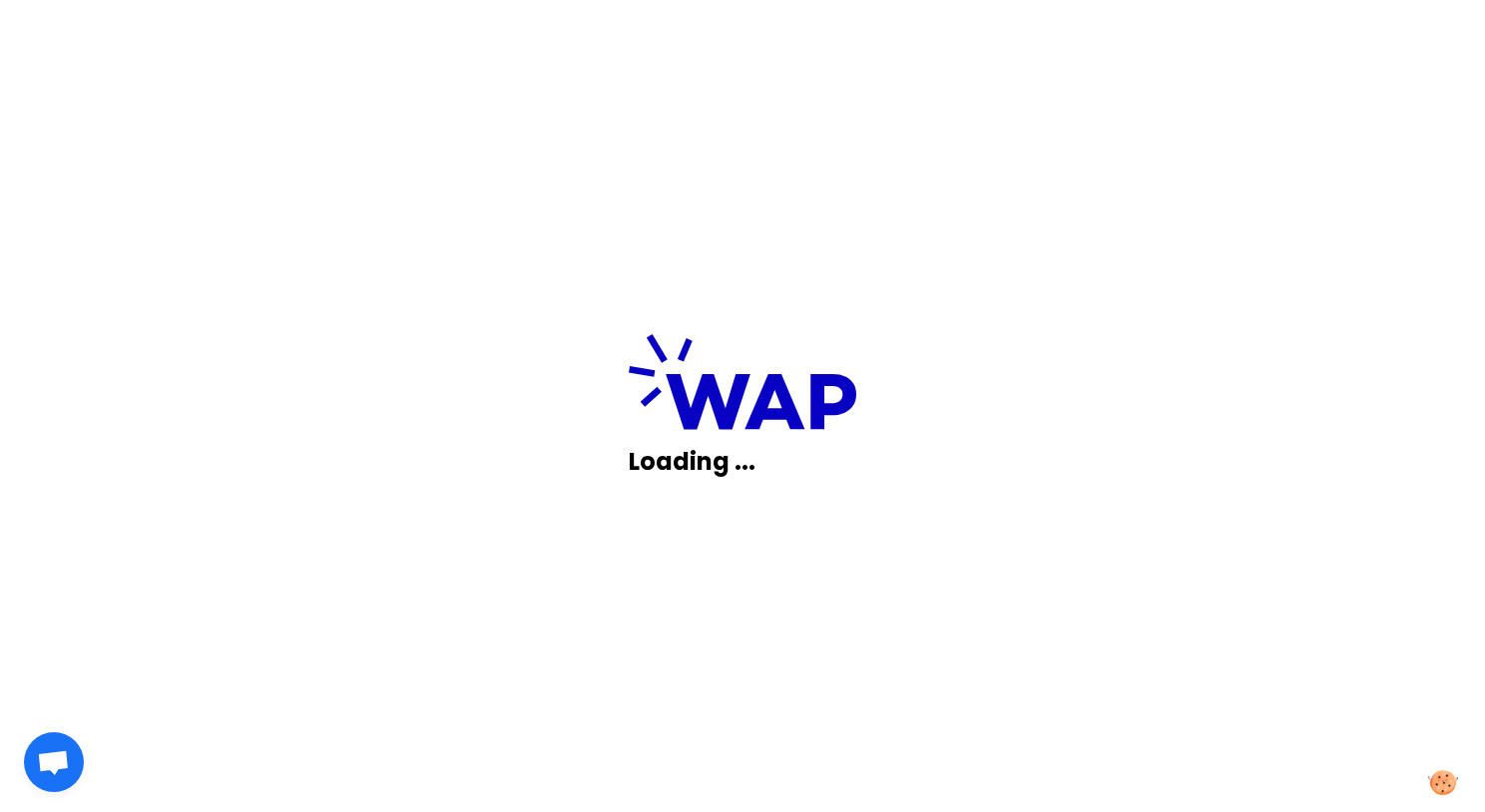 scroll, scrollTop: 0, scrollLeft: 0, axis: both 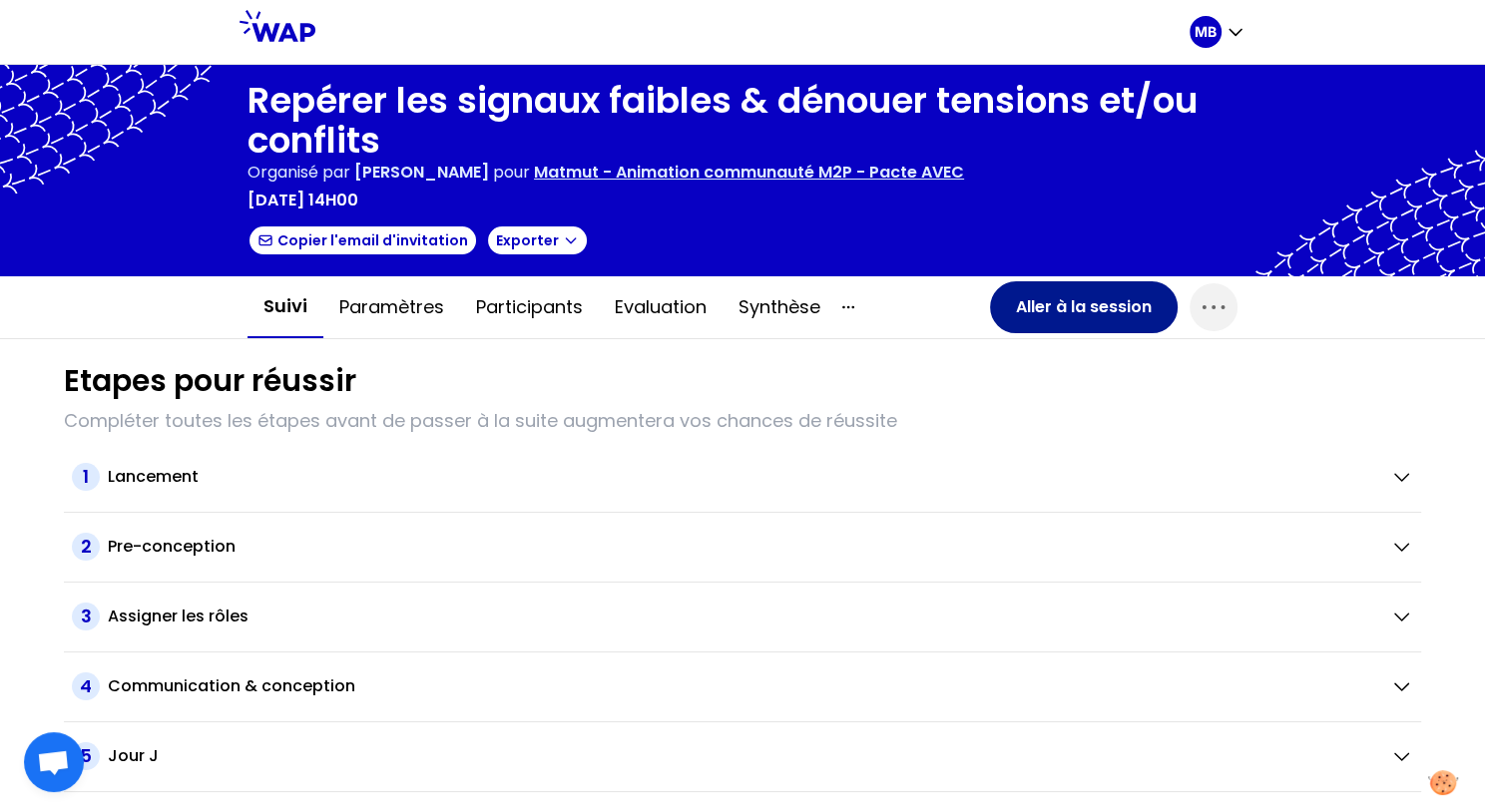 click on "Aller à la session" at bounding box center (1084, 307) 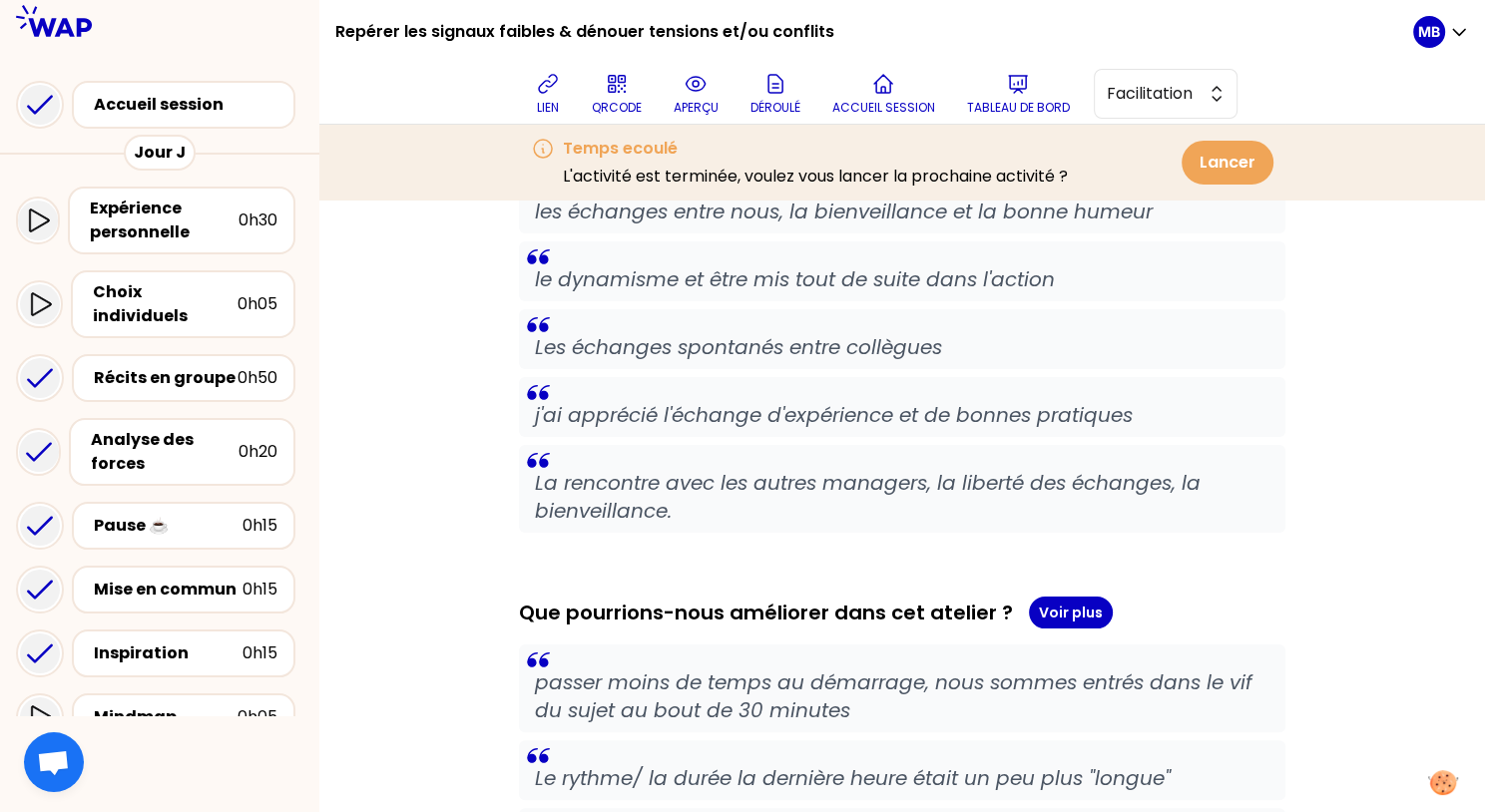 scroll, scrollTop: 0, scrollLeft: 0, axis: both 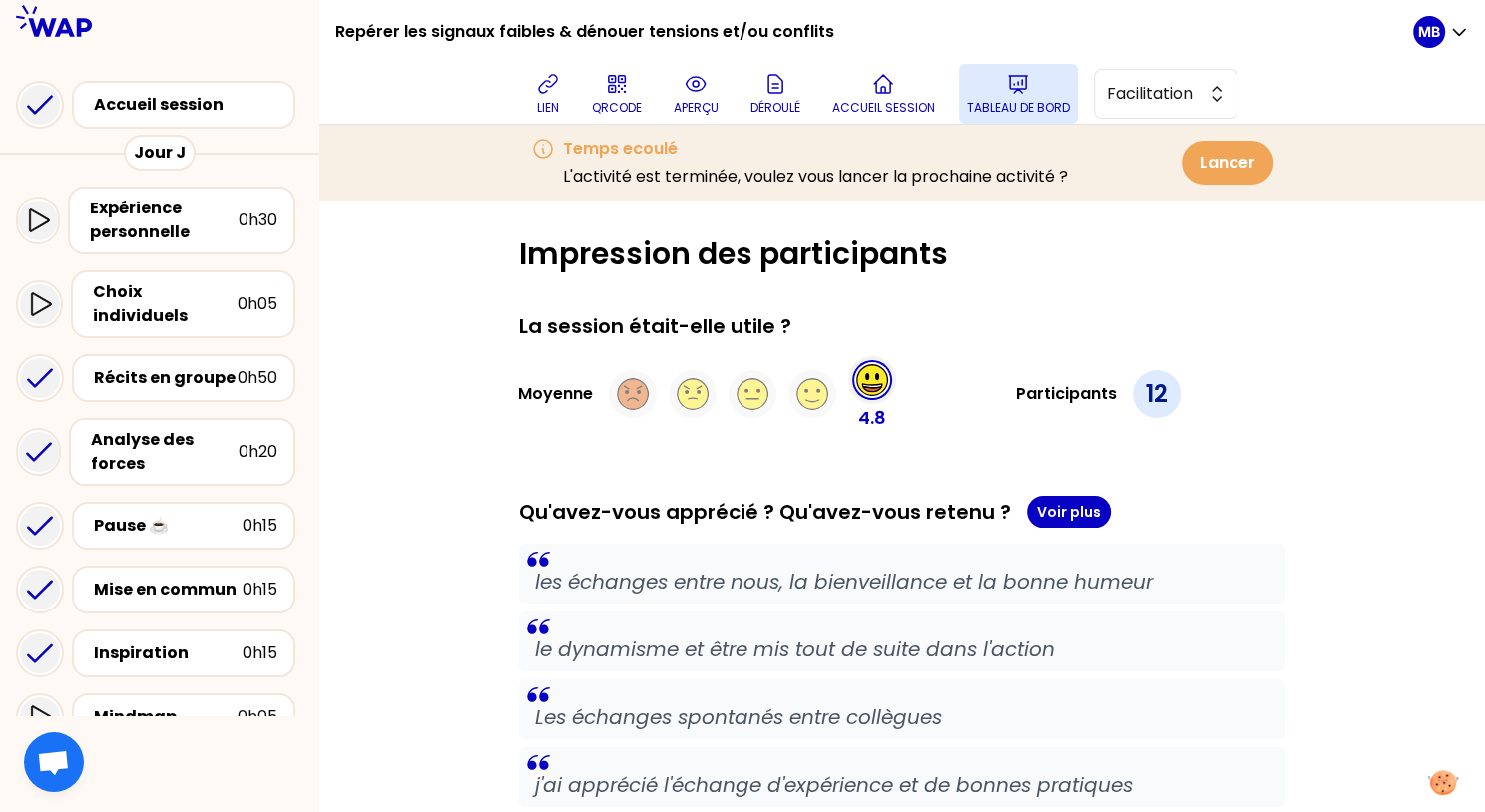 click on "Tableau de bord" at bounding box center [1018, 94] 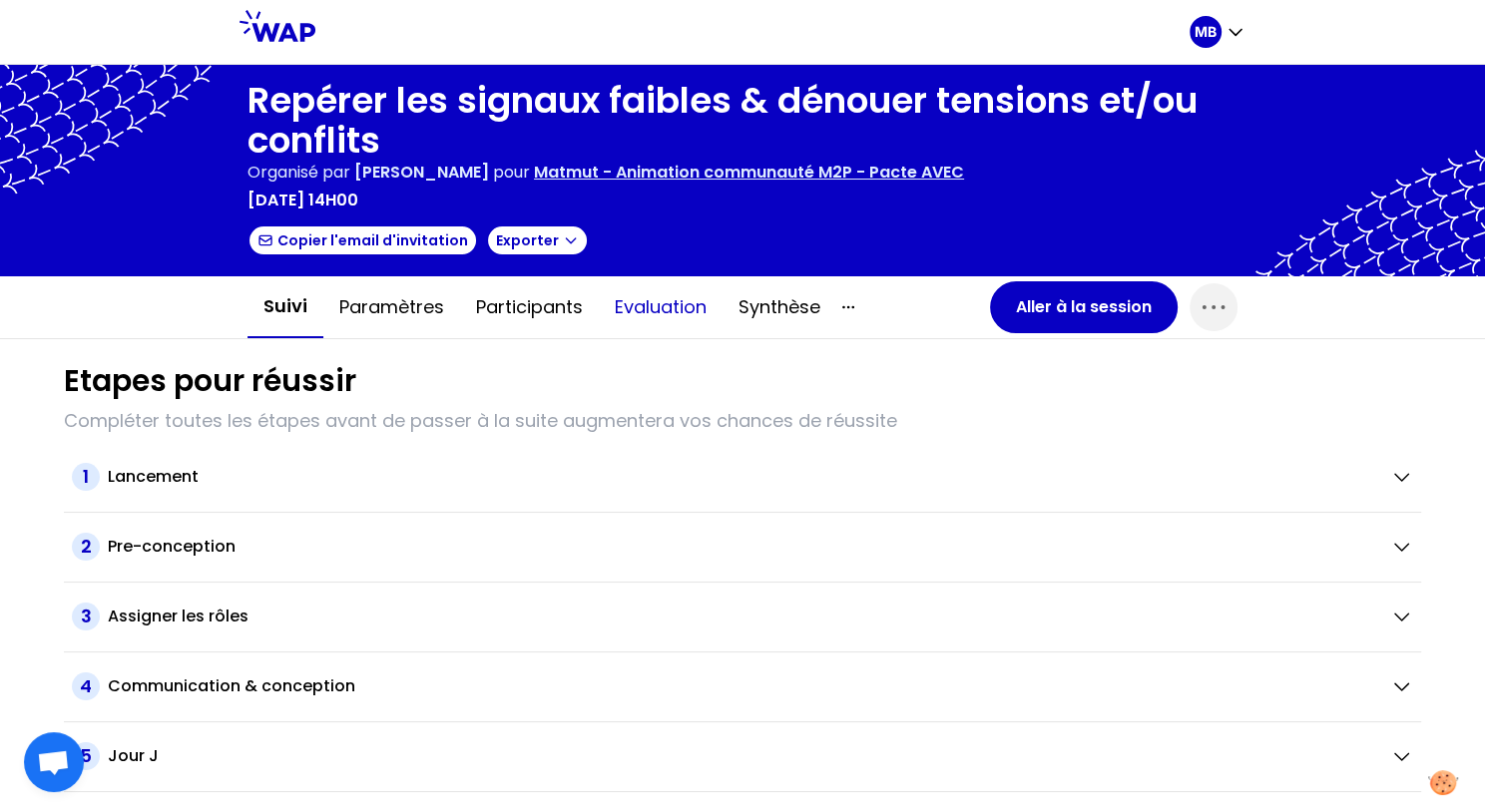 click on "Evaluation" at bounding box center [661, 307] 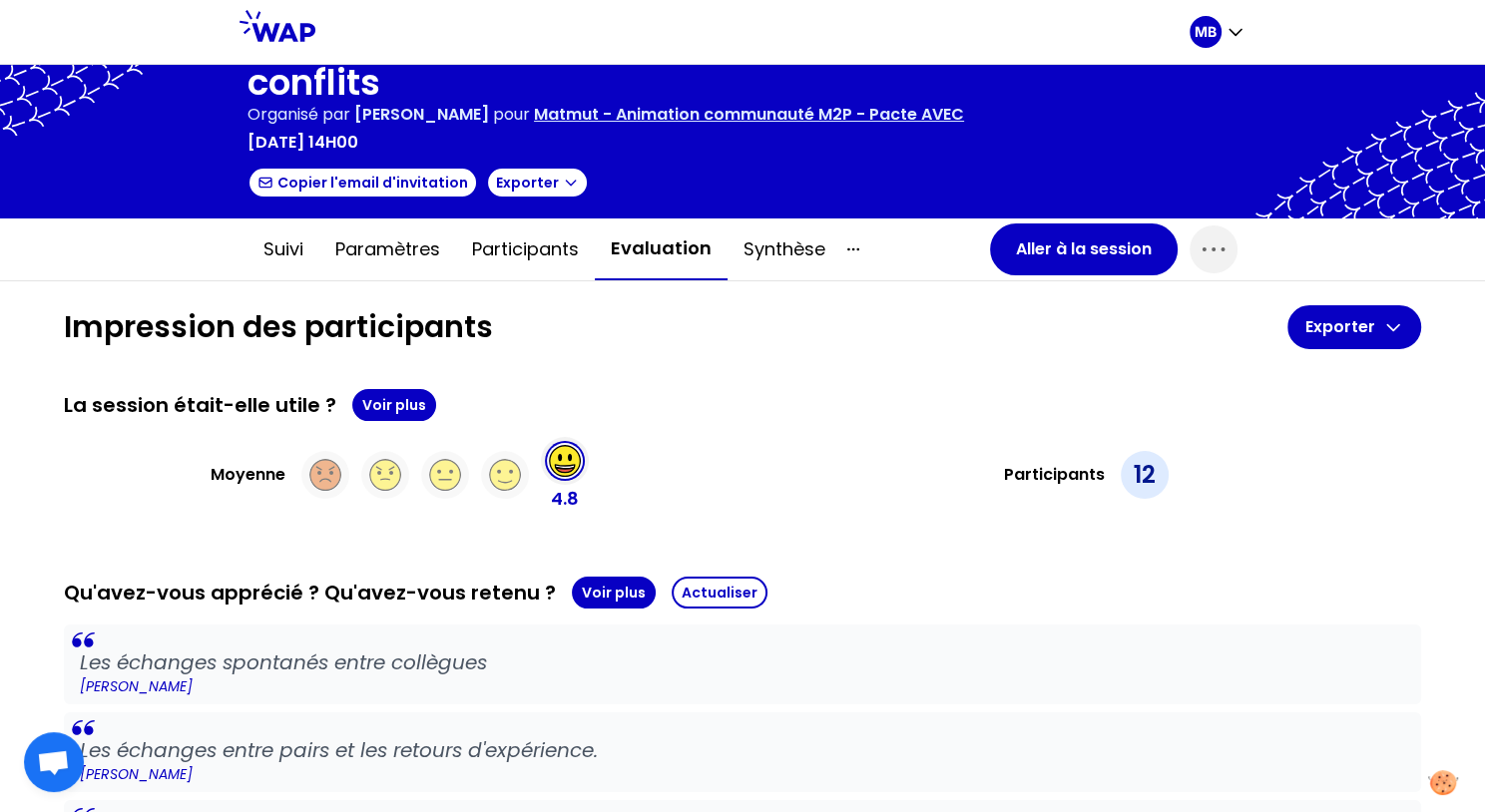 scroll, scrollTop: 145, scrollLeft: 0, axis: vertical 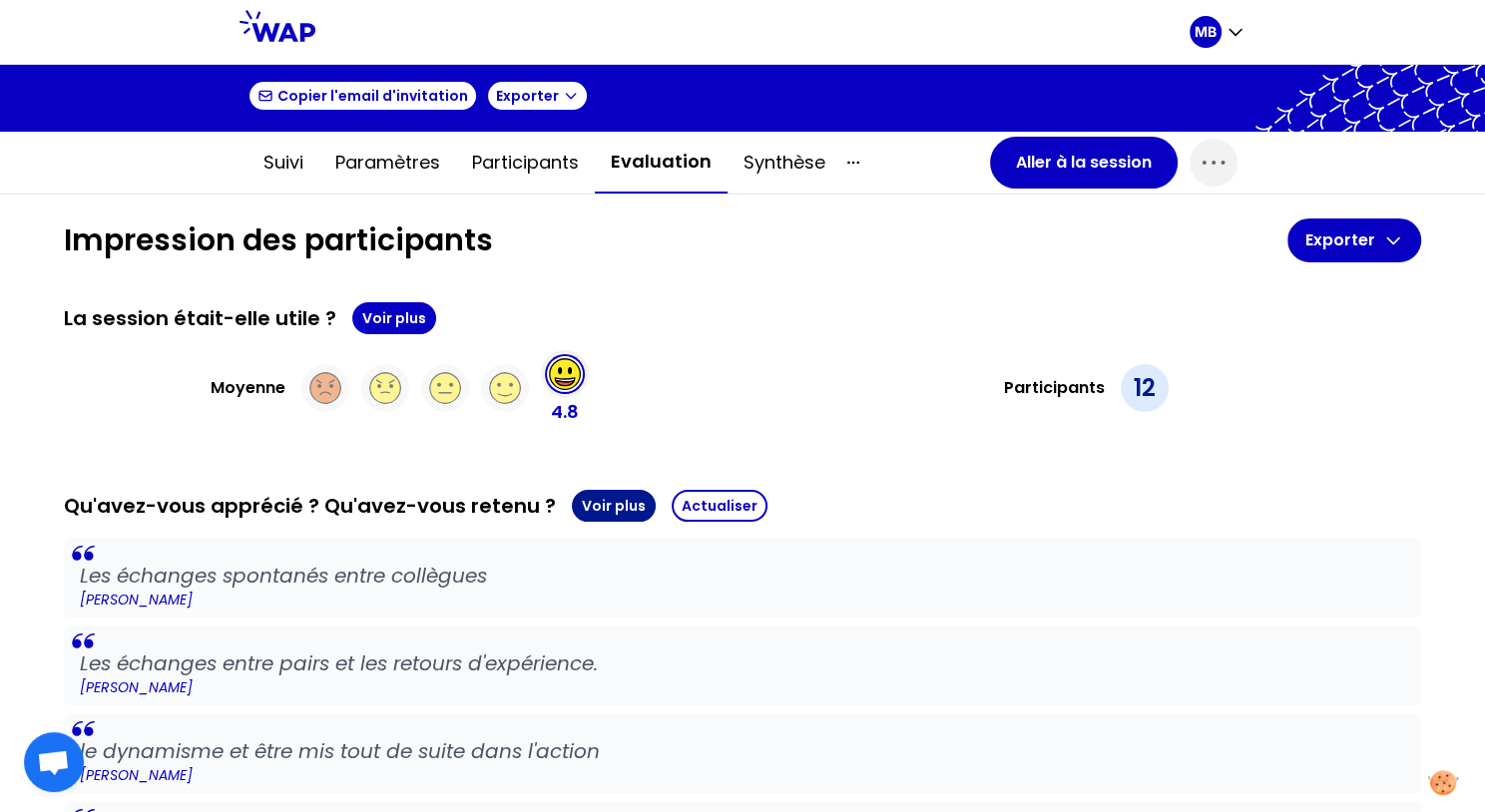 click on "Voir plus" at bounding box center (614, 506) 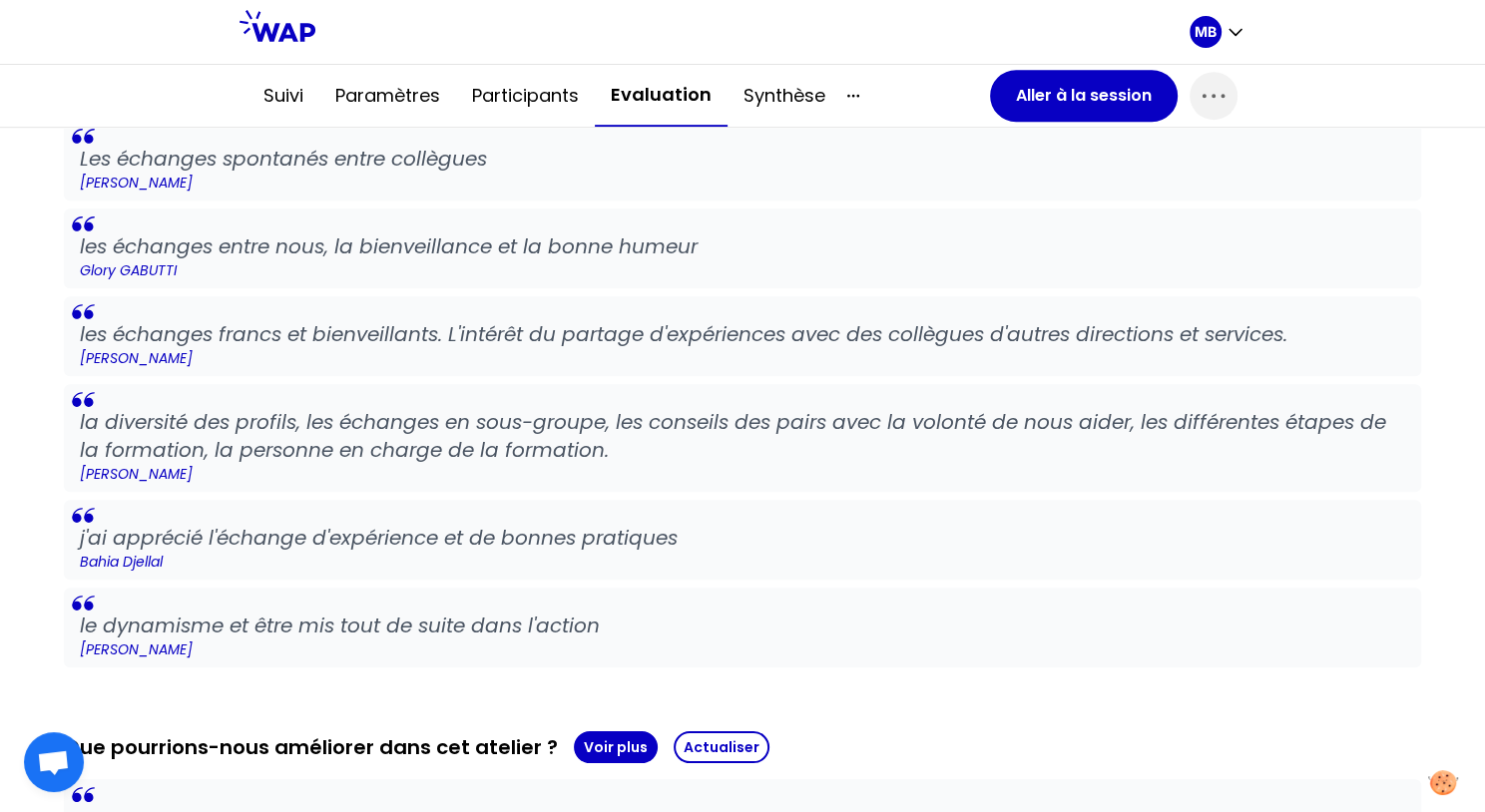 scroll, scrollTop: 1085, scrollLeft: 0, axis: vertical 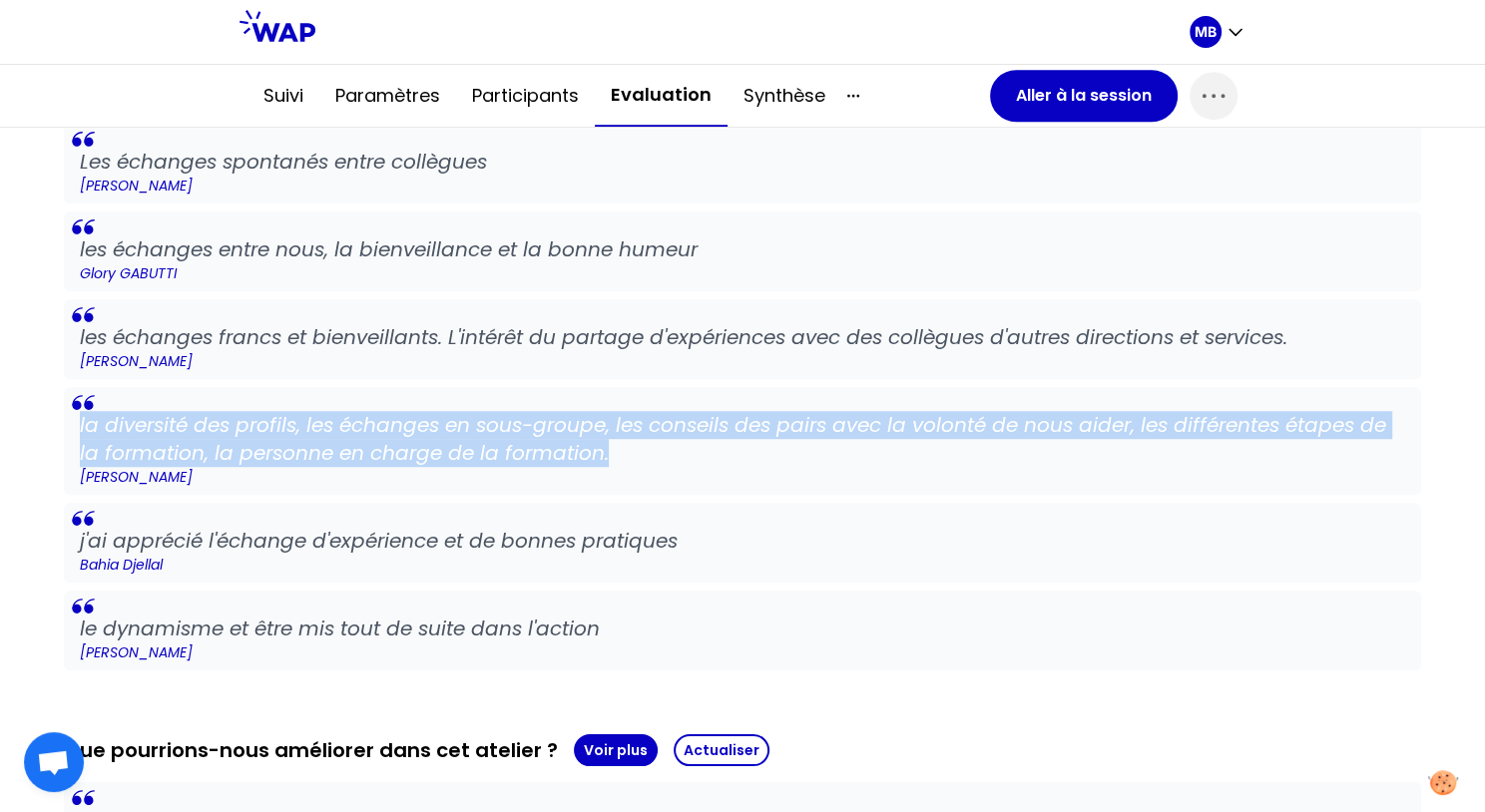 drag, startPoint x: 623, startPoint y: 452, endPoint x: 24, endPoint y: 421, distance: 599.8016 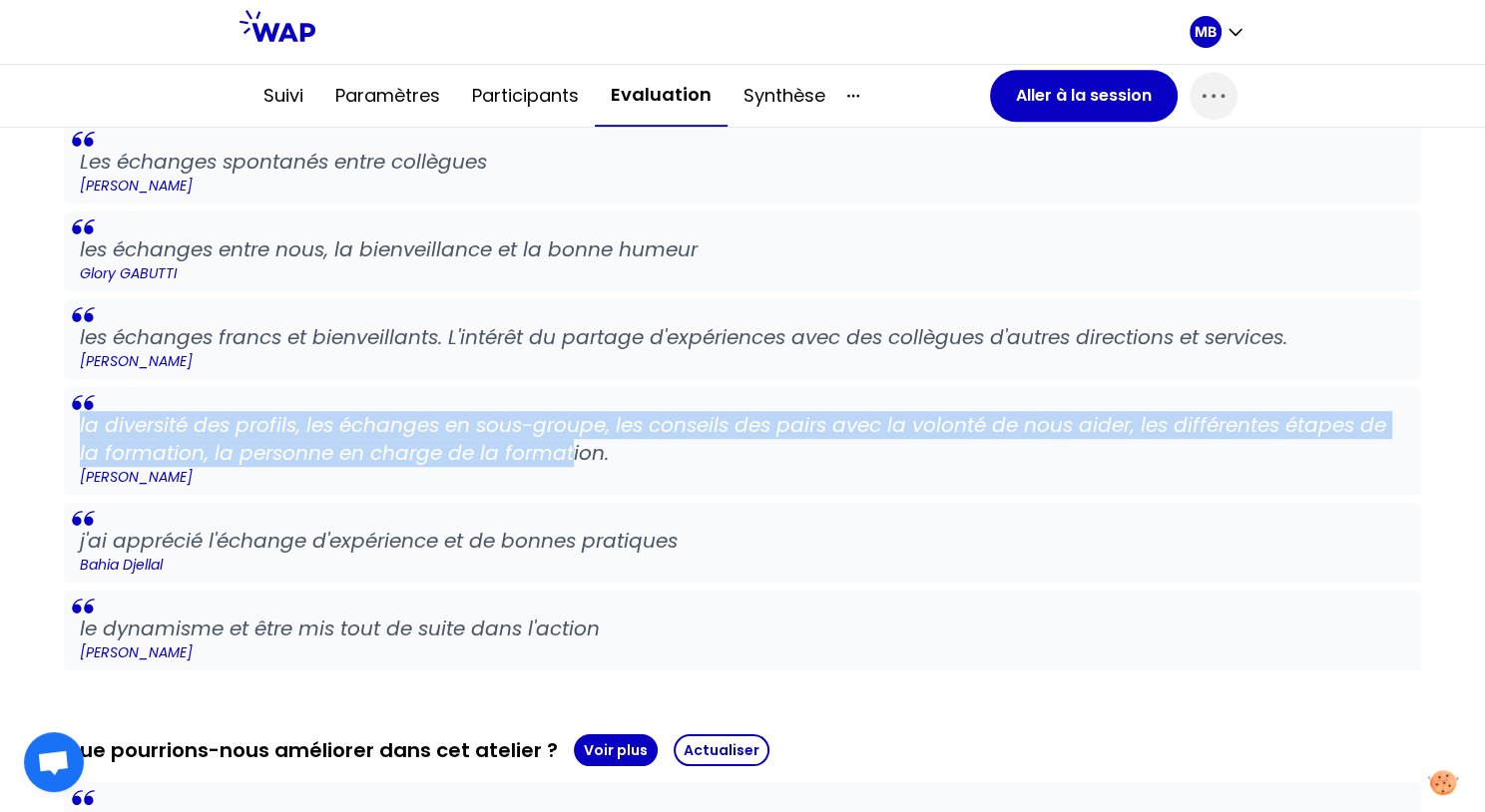 drag, startPoint x: 76, startPoint y: 421, endPoint x: 571, endPoint y: 447, distance: 495.68236 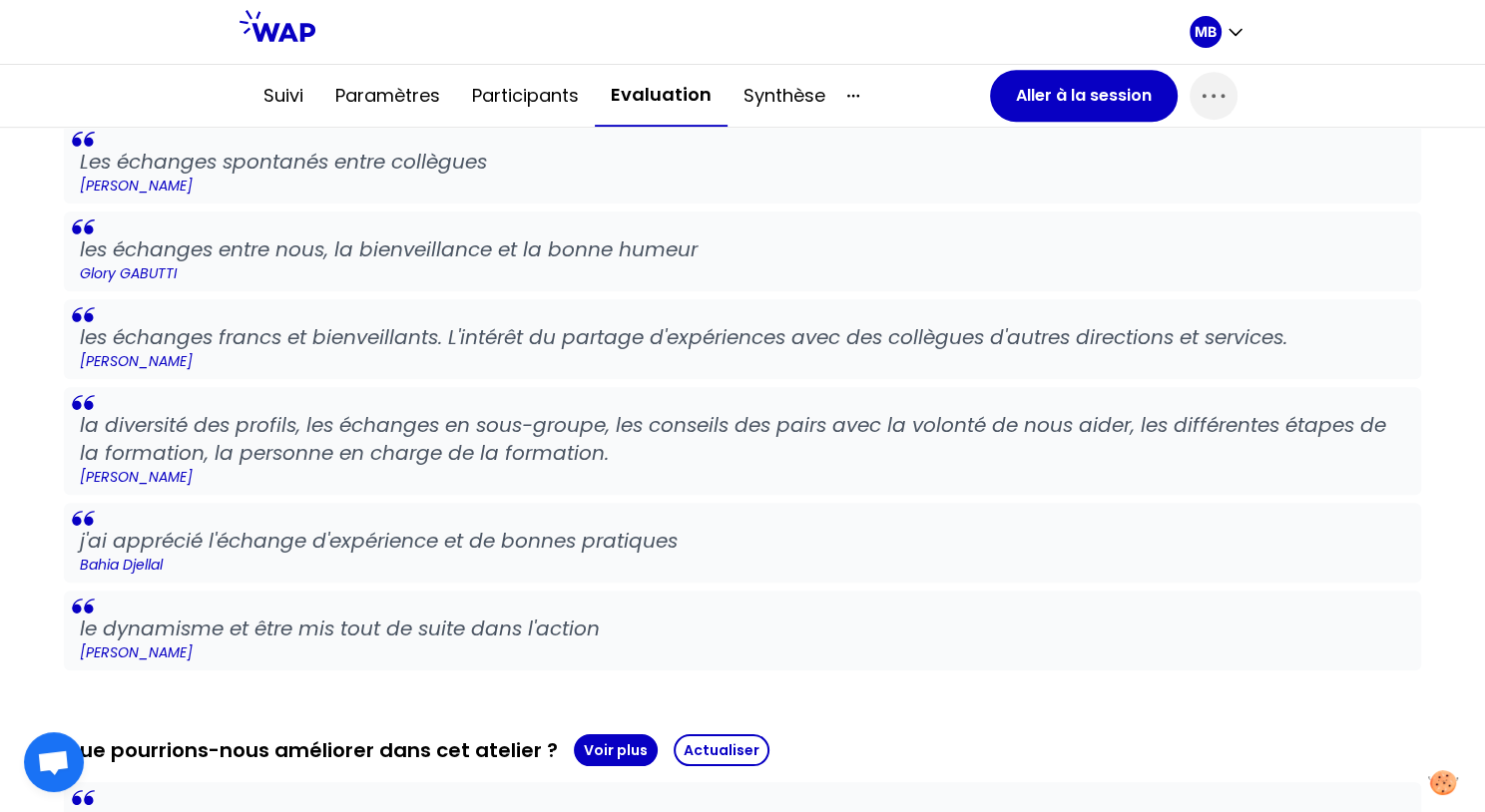 click on "la diversité des profils, les échanges en sous-groupe, les conseils des pairs avec la volonté de nous aider, les différentes étapes de la formation, la personne en charge de la formation." at bounding box center [742, 439] 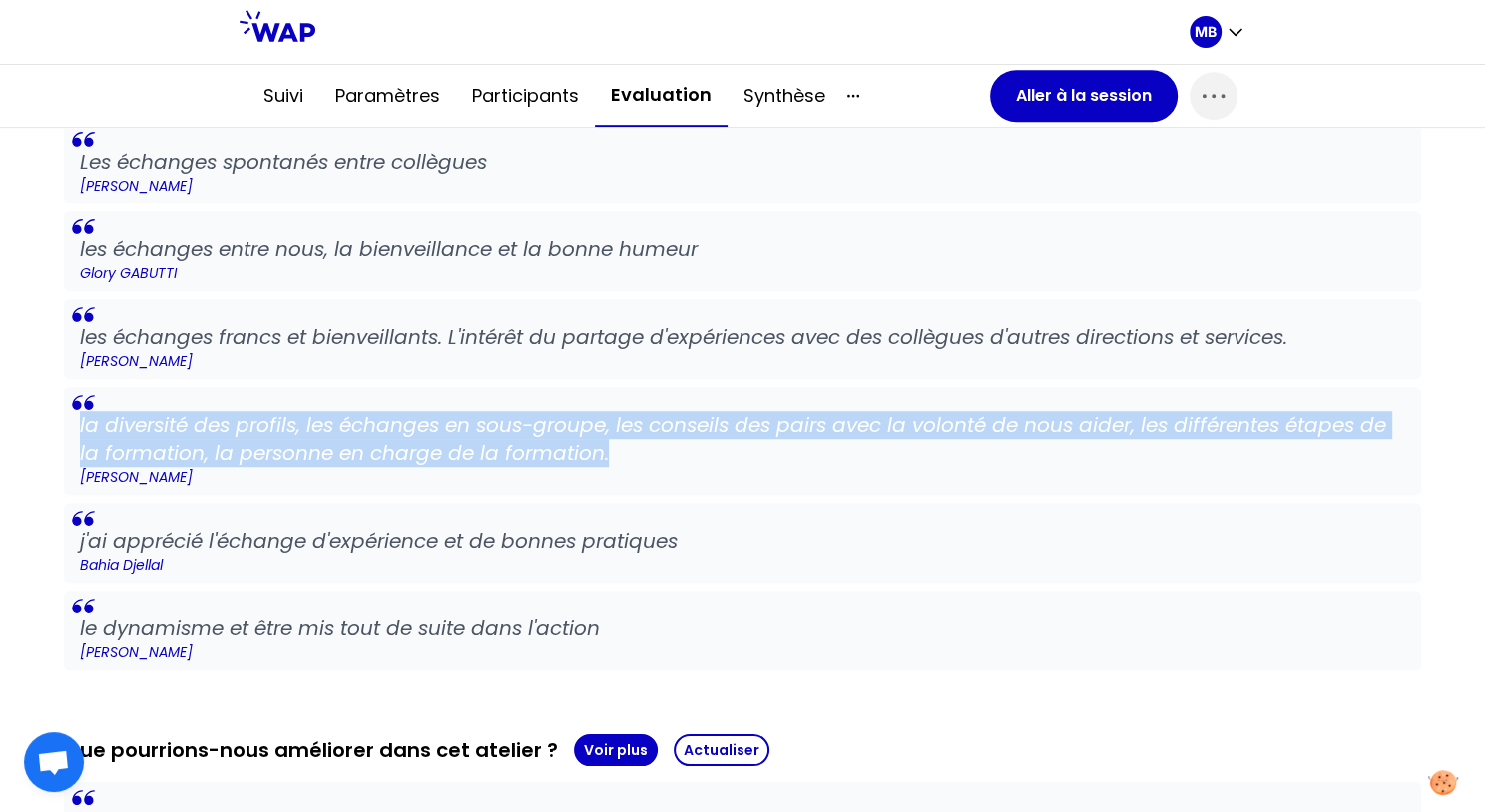 drag, startPoint x: 667, startPoint y: 458, endPoint x: 74, endPoint y: 418, distance: 594.3475 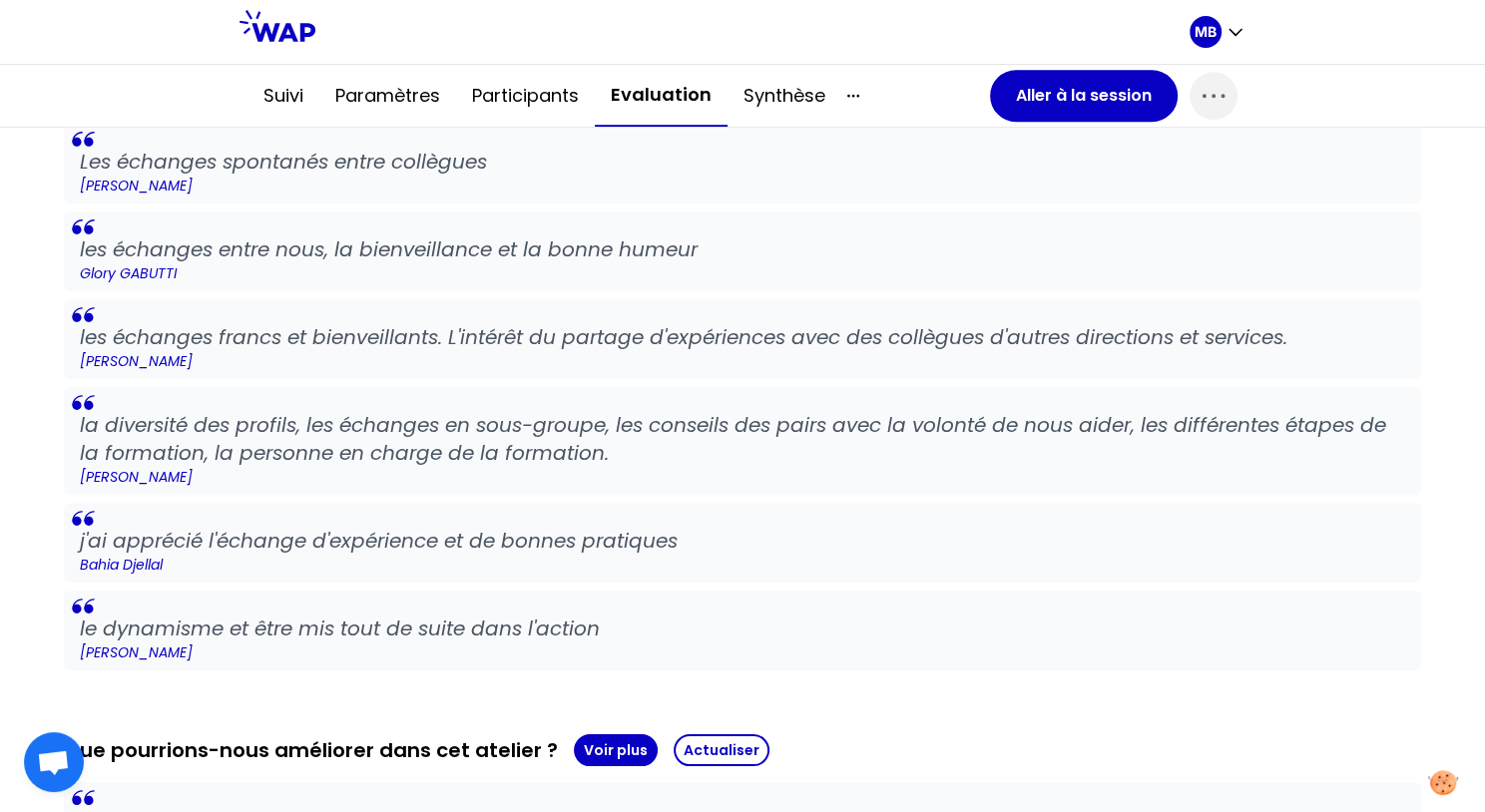 click on "j'ai apprécié l'échange d'expérience et de bonnes pratiques" at bounding box center (742, 541) 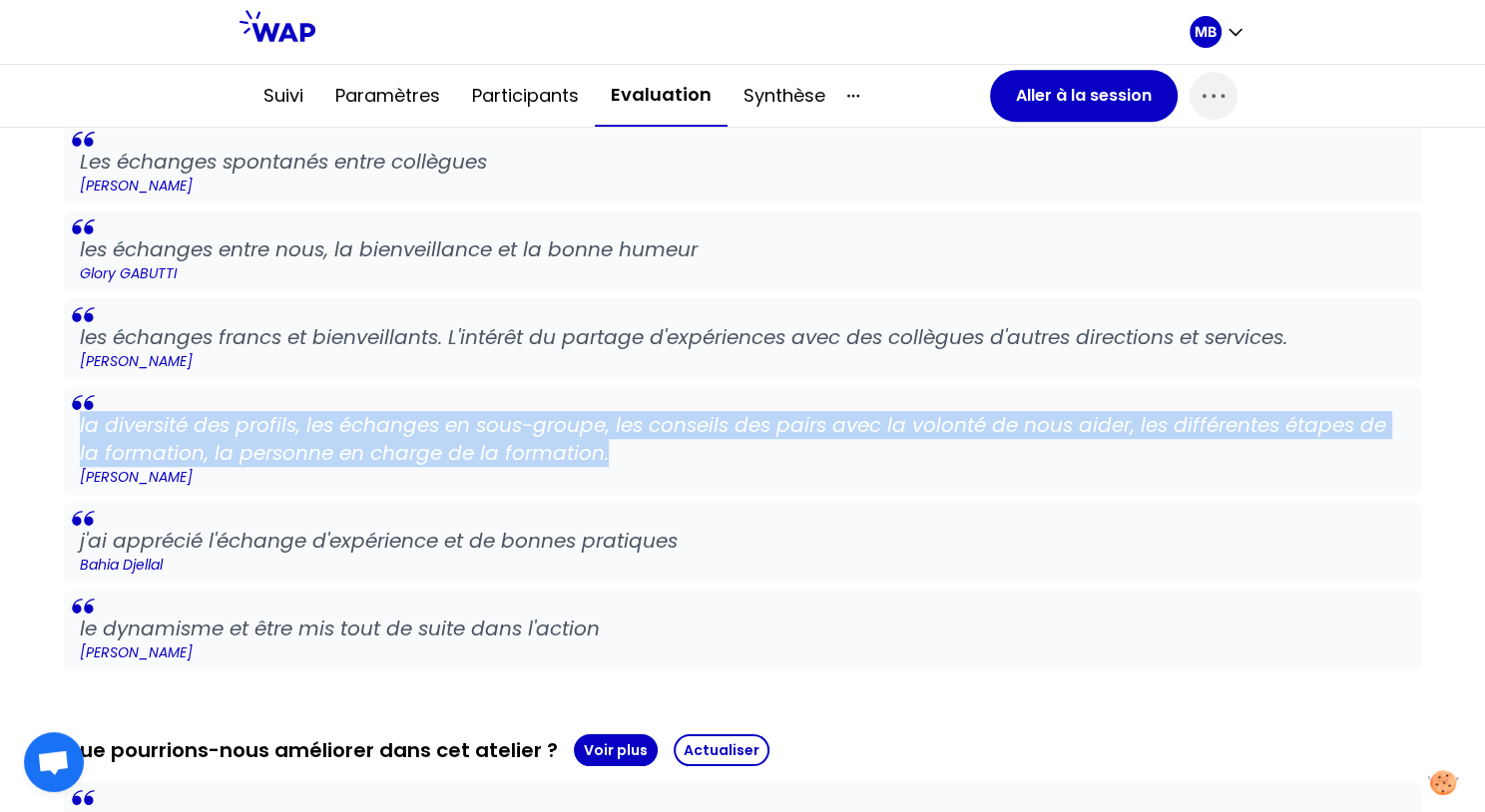 drag, startPoint x: 76, startPoint y: 419, endPoint x: 645, endPoint y: 446, distance: 569.6402 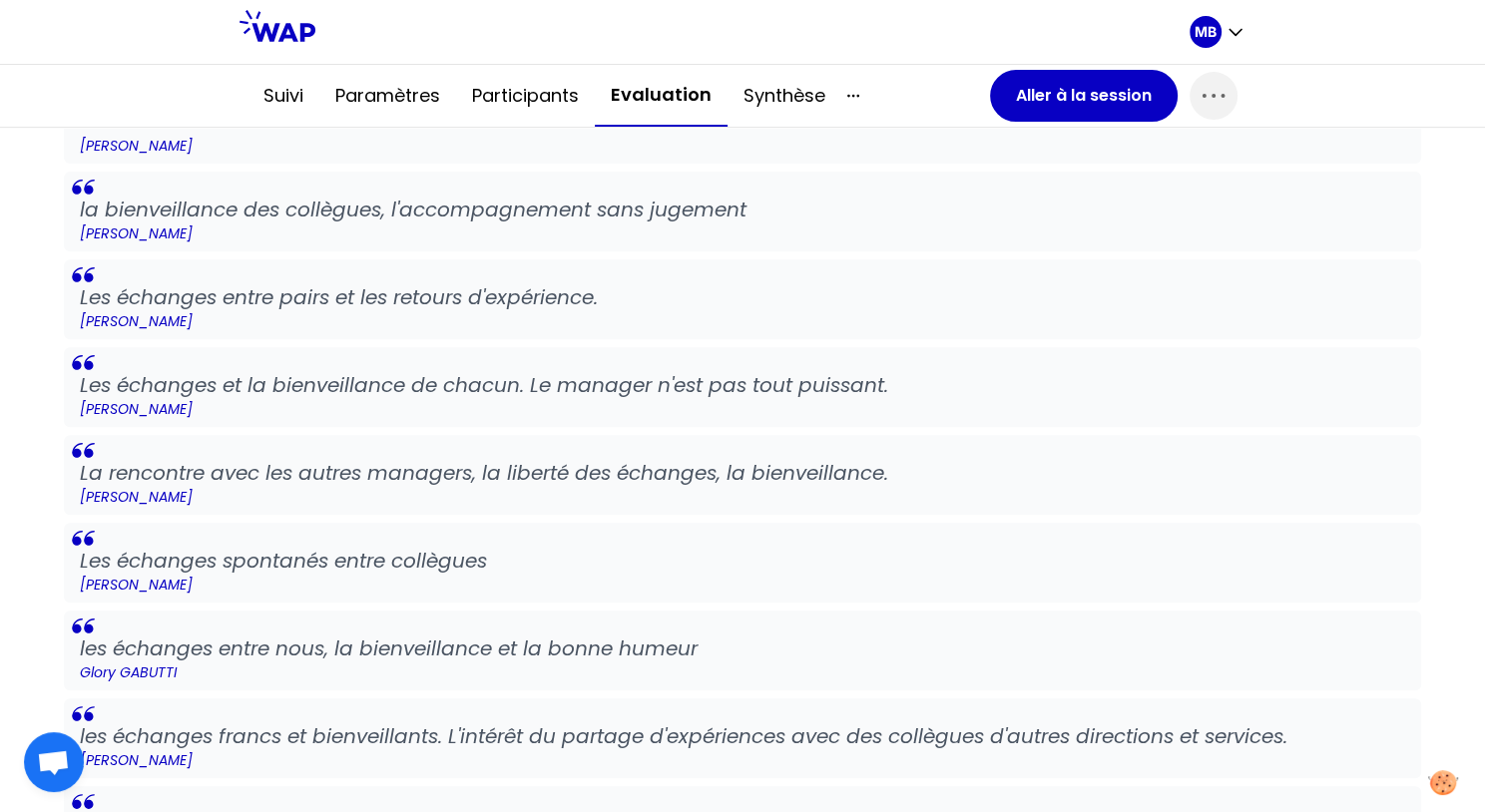 scroll, scrollTop: 640, scrollLeft: 0, axis: vertical 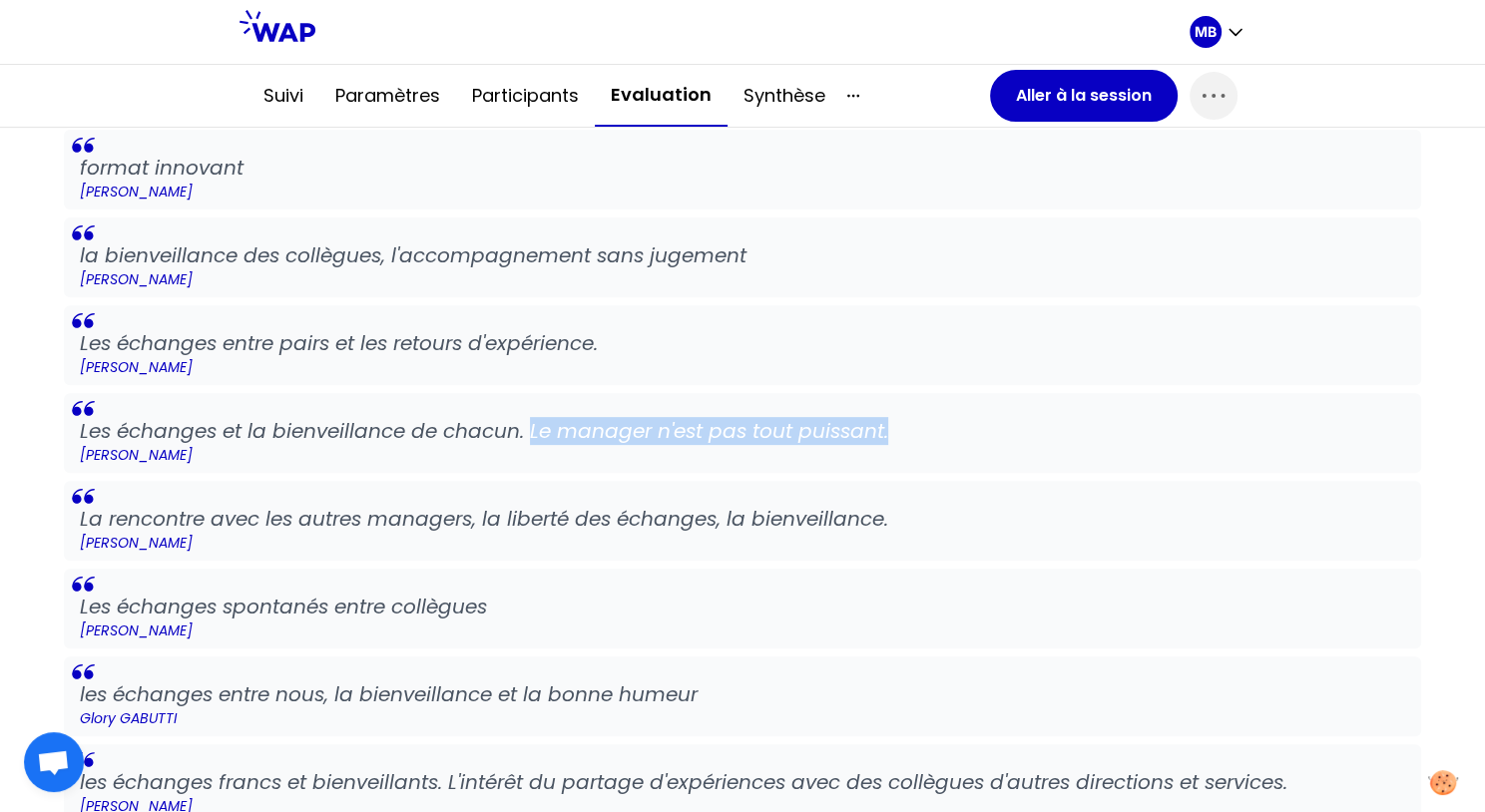 drag, startPoint x: 947, startPoint y: 421, endPoint x: 530, endPoint y: 422, distance: 417.0012 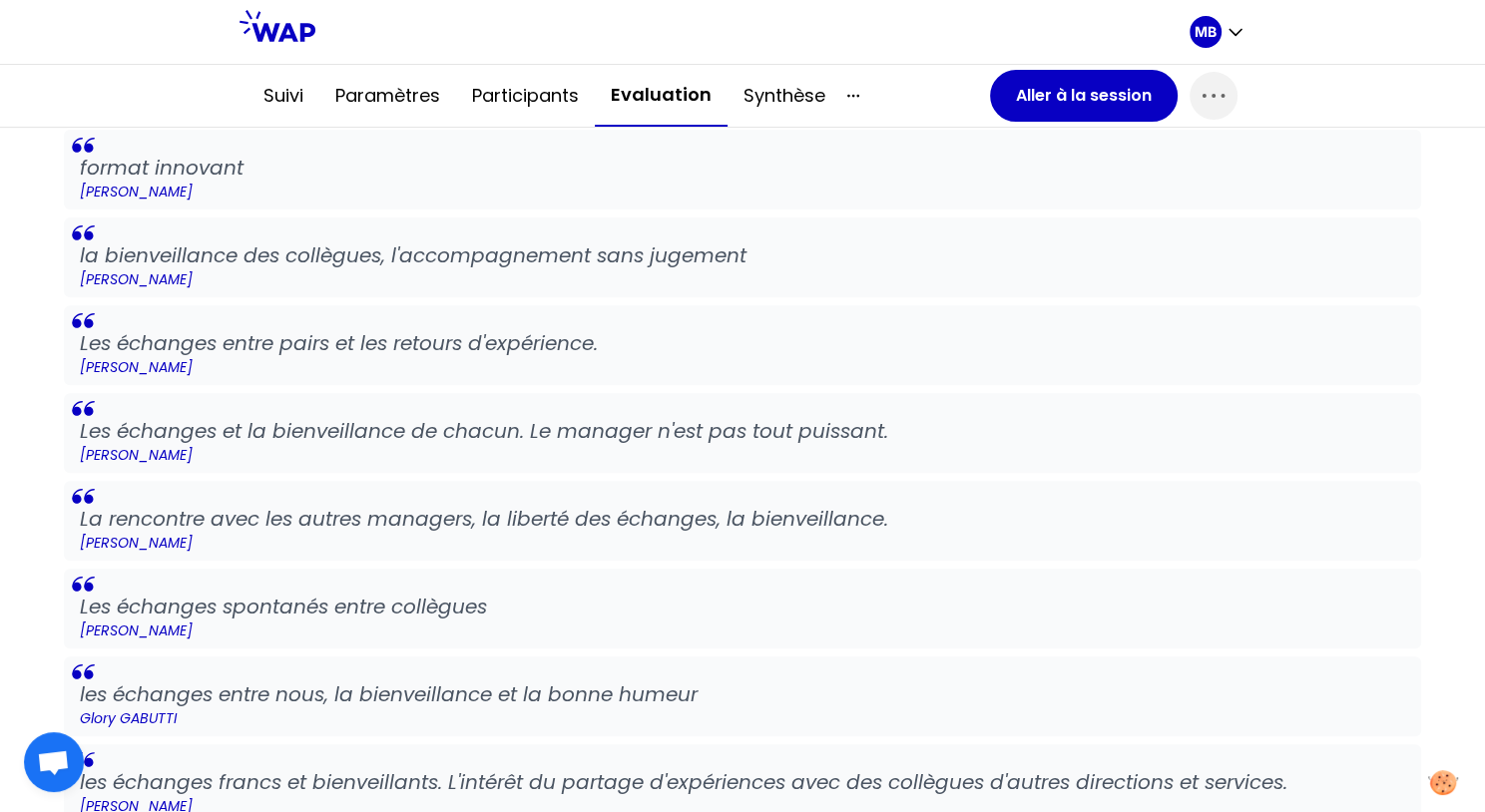 click on "Les échanges et la bienveillance de chacun. Le manager n'est pas tout puissant." at bounding box center [742, 431] 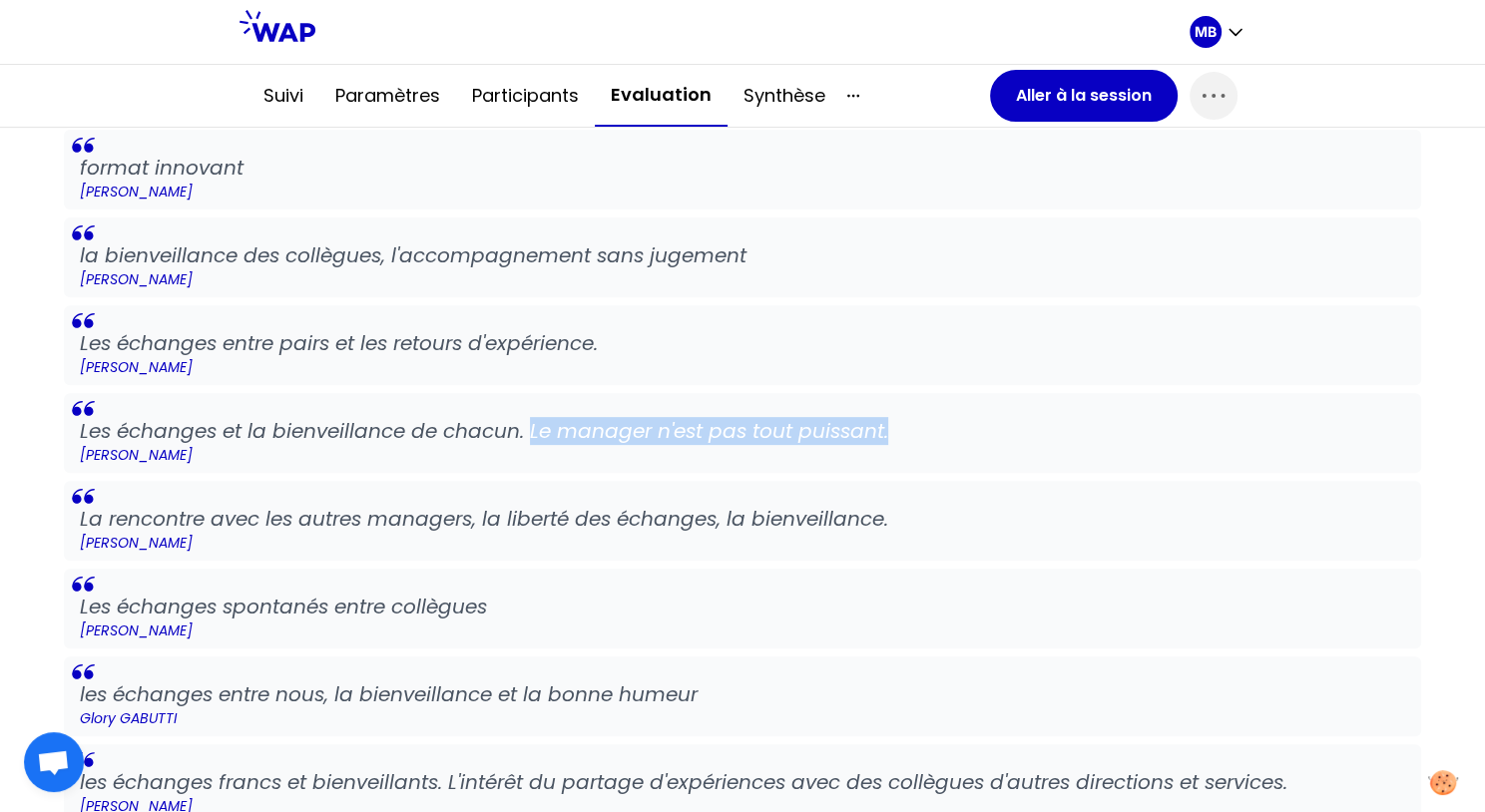 drag, startPoint x: 532, startPoint y: 427, endPoint x: 958, endPoint y: 428, distance: 426.00117 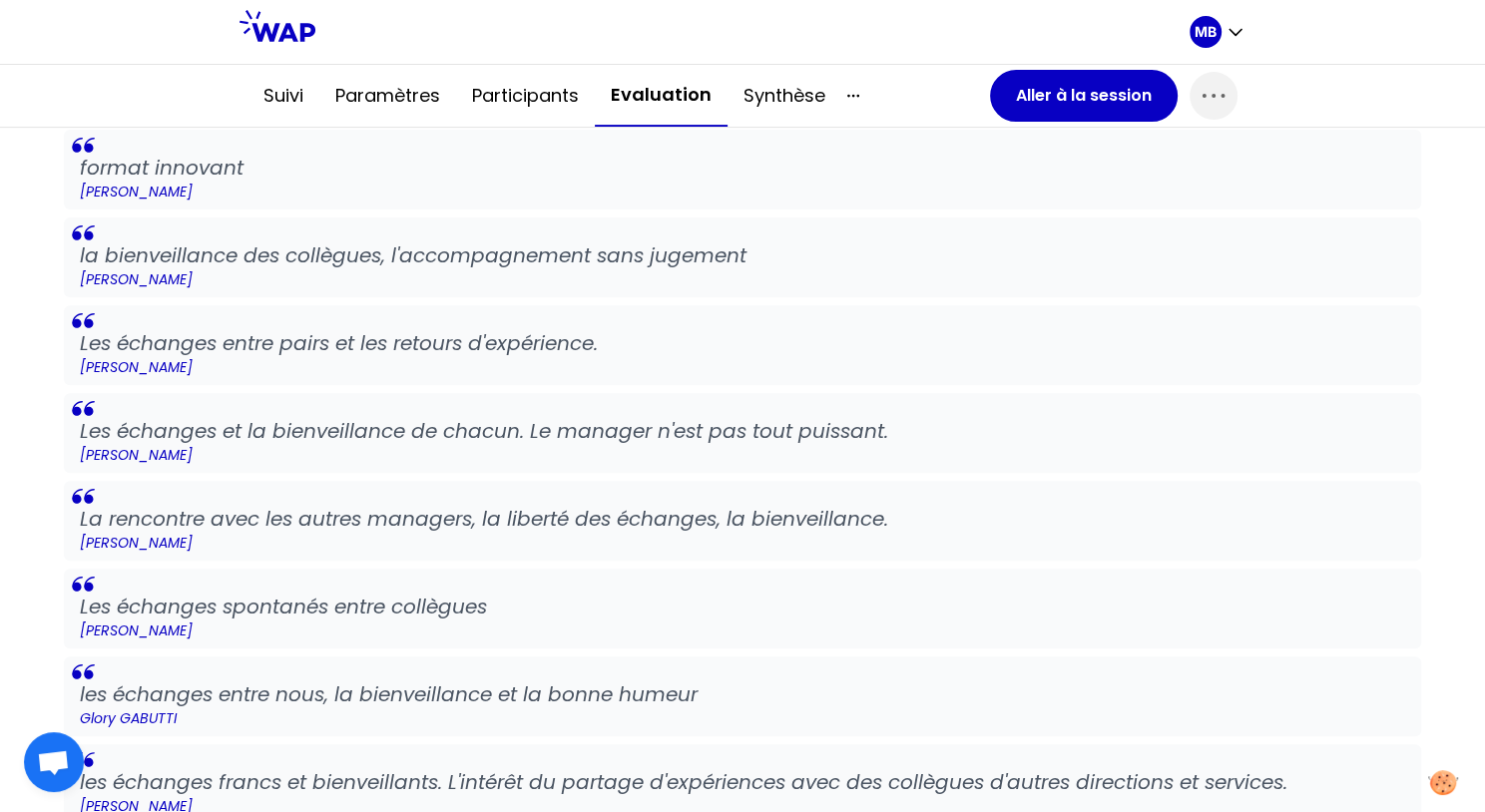drag, startPoint x: 527, startPoint y: 430, endPoint x: 1008, endPoint y: 445, distance: 481.23383 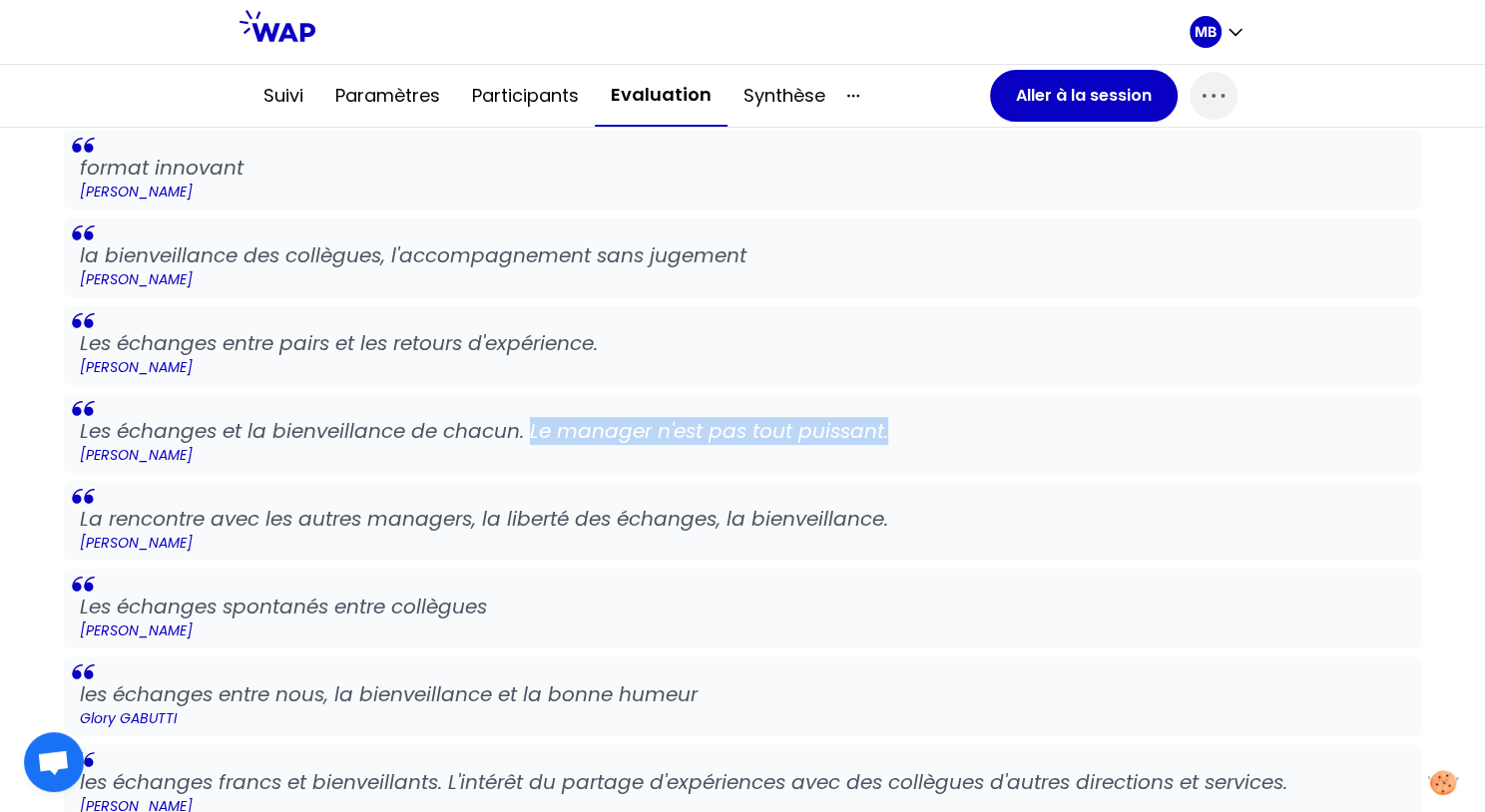 drag, startPoint x: 530, startPoint y: 430, endPoint x: 949, endPoint y: 434, distance: 419.01909 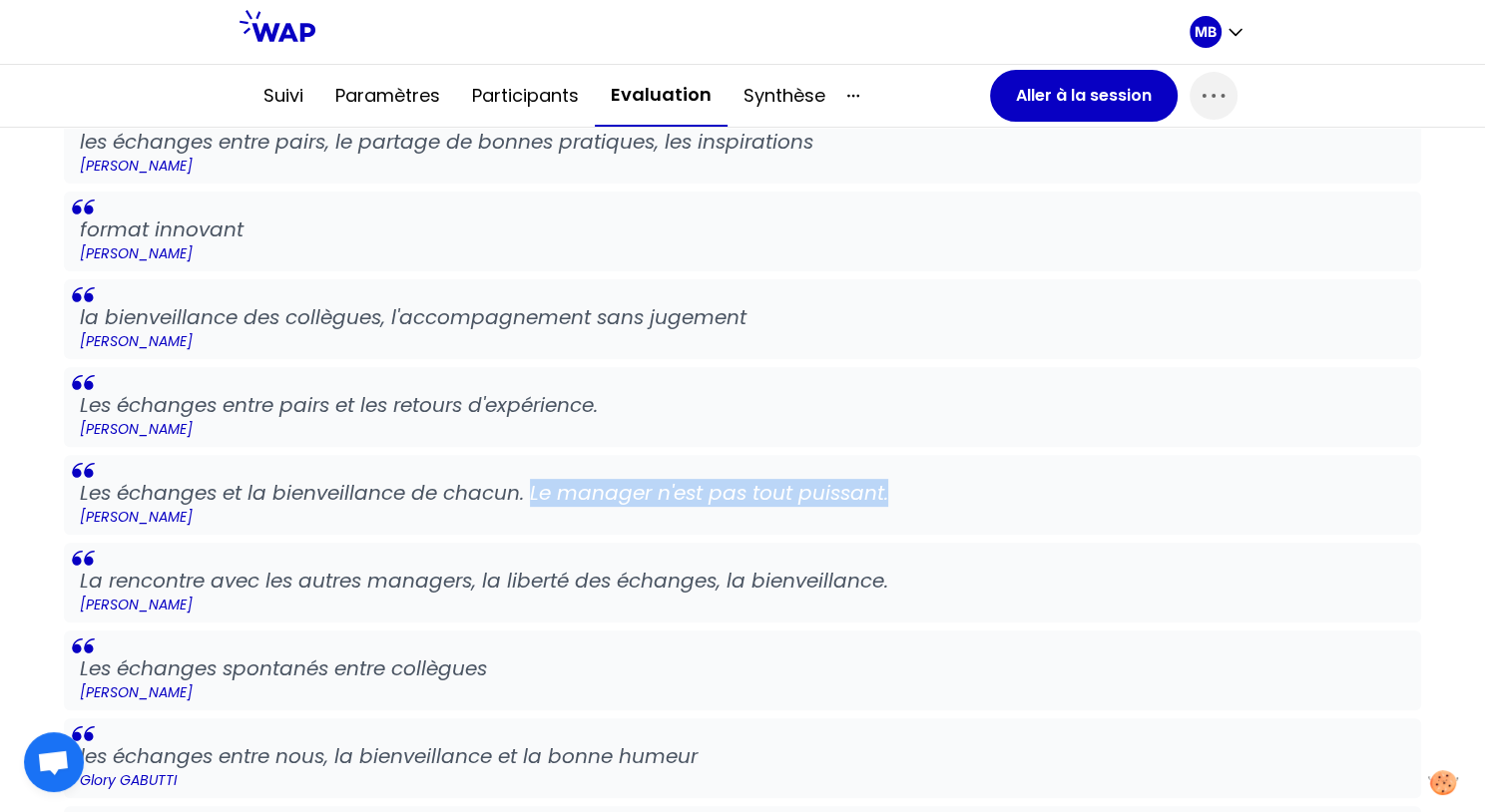scroll, scrollTop: 605, scrollLeft: 0, axis: vertical 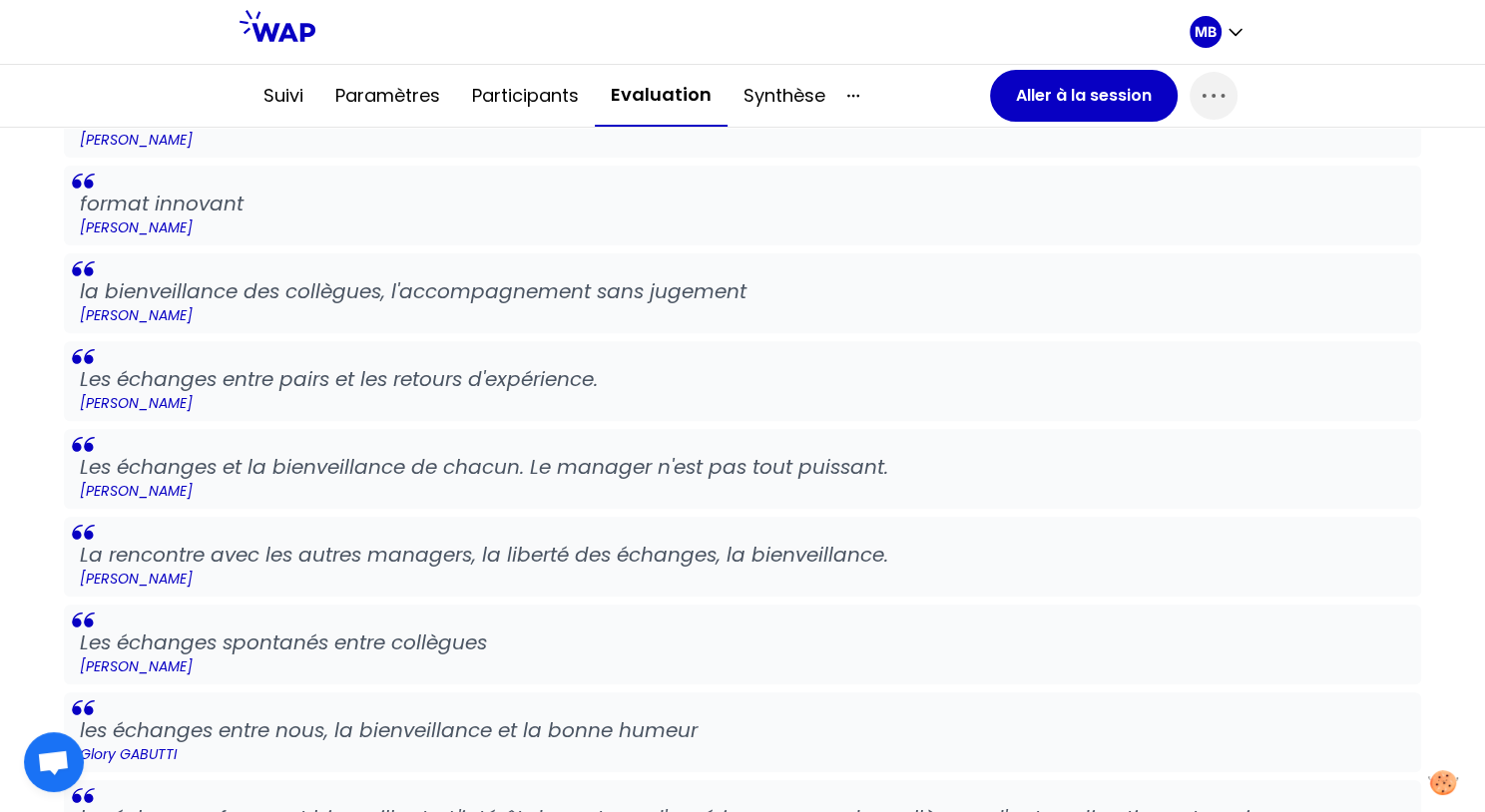 click on "Les échanges entre pairs et les retours d'expérience. [PERSON_NAME]" at bounding box center [742, 381] 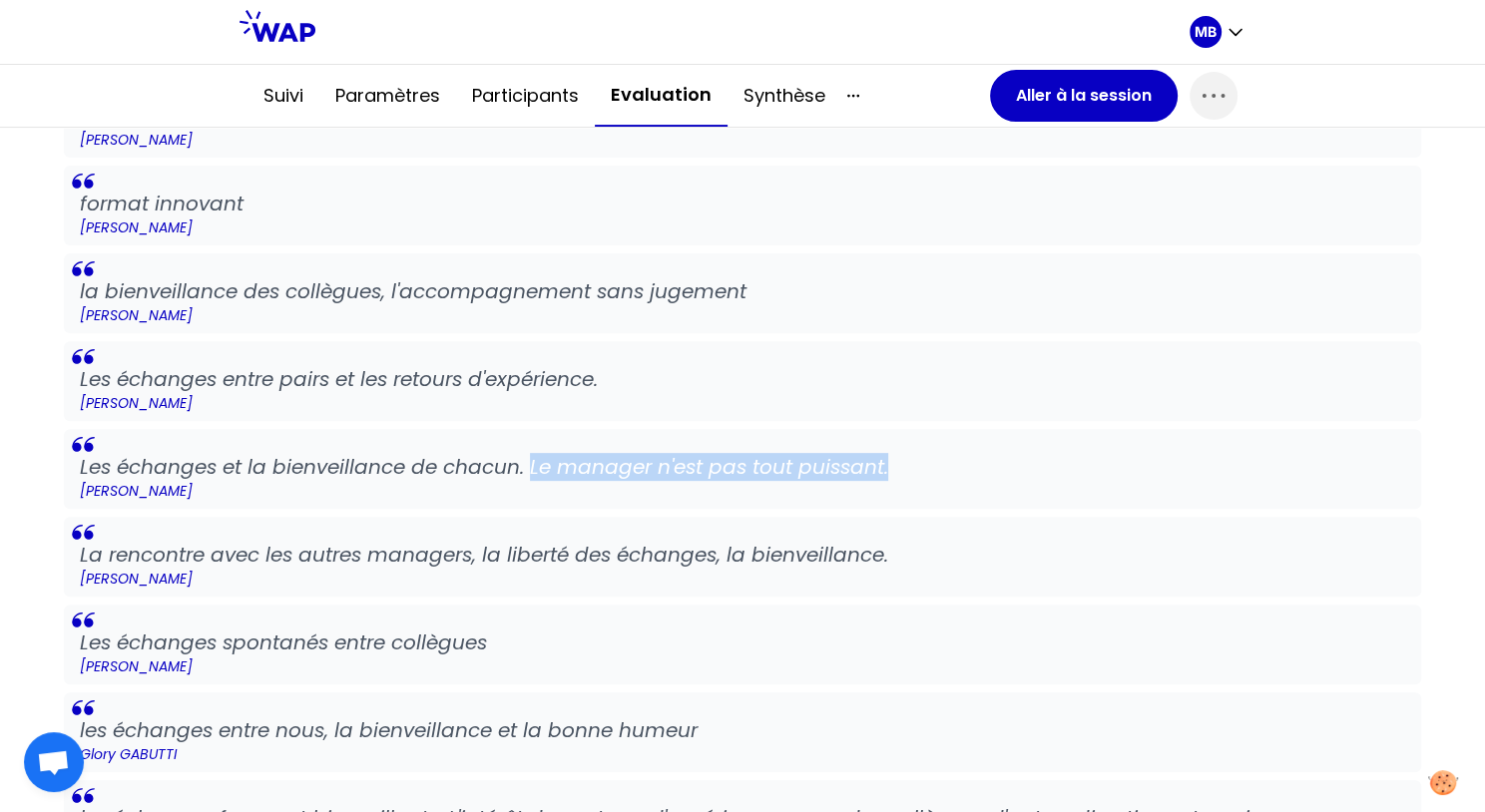 drag, startPoint x: 531, startPoint y: 463, endPoint x: 959, endPoint y: 451, distance: 428.1682 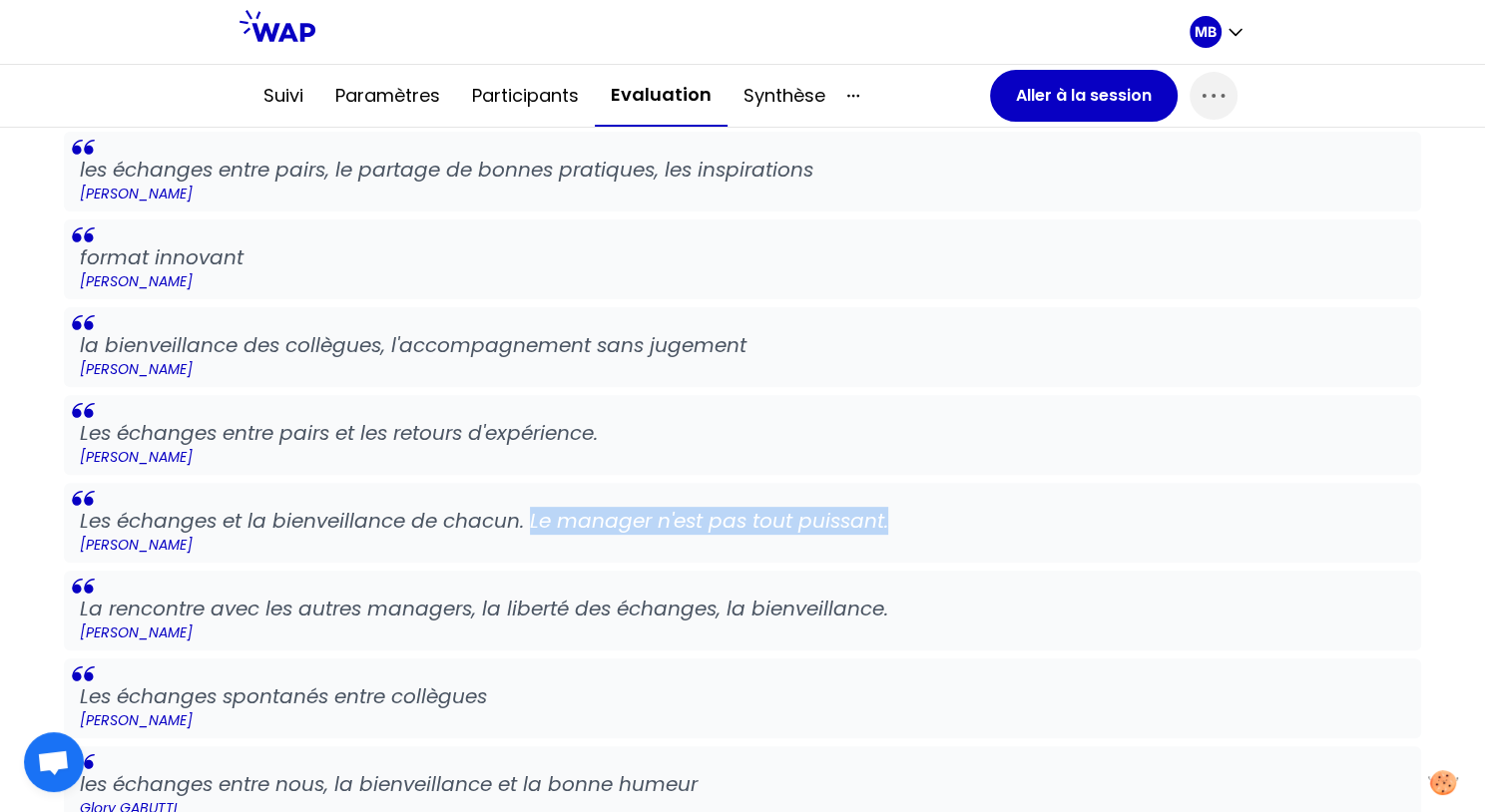 scroll, scrollTop: 555, scrollLeft: 0, axis: vertical 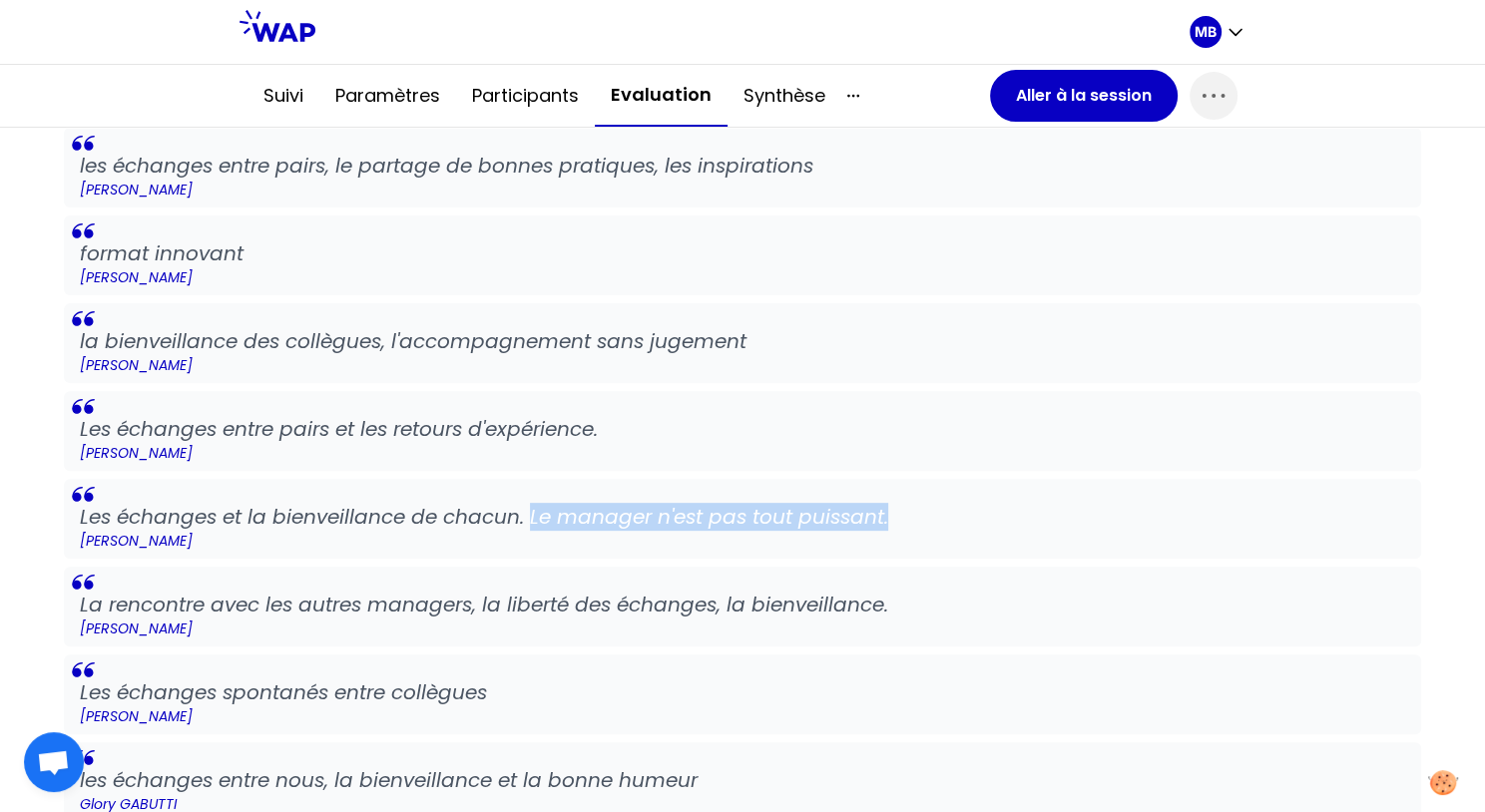 click on "Les échanges et la bienveillance de chacun. Le manager n'est pas tout puissant." at bounding box center [742, 517] 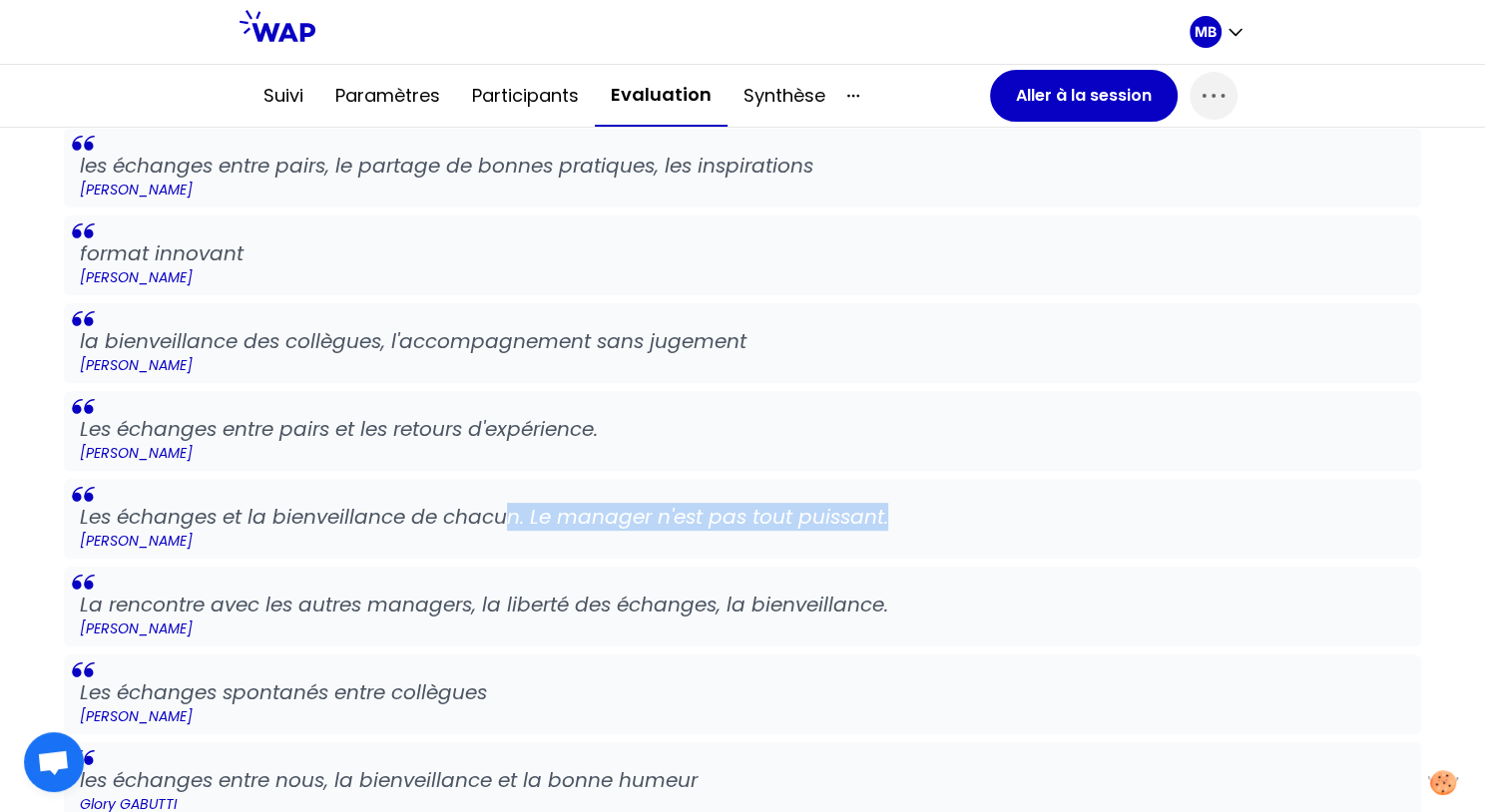 drag, startPoint x: 903, startPoint y: 508, endPoint x: 510, endPoint y: 508, distance: 393 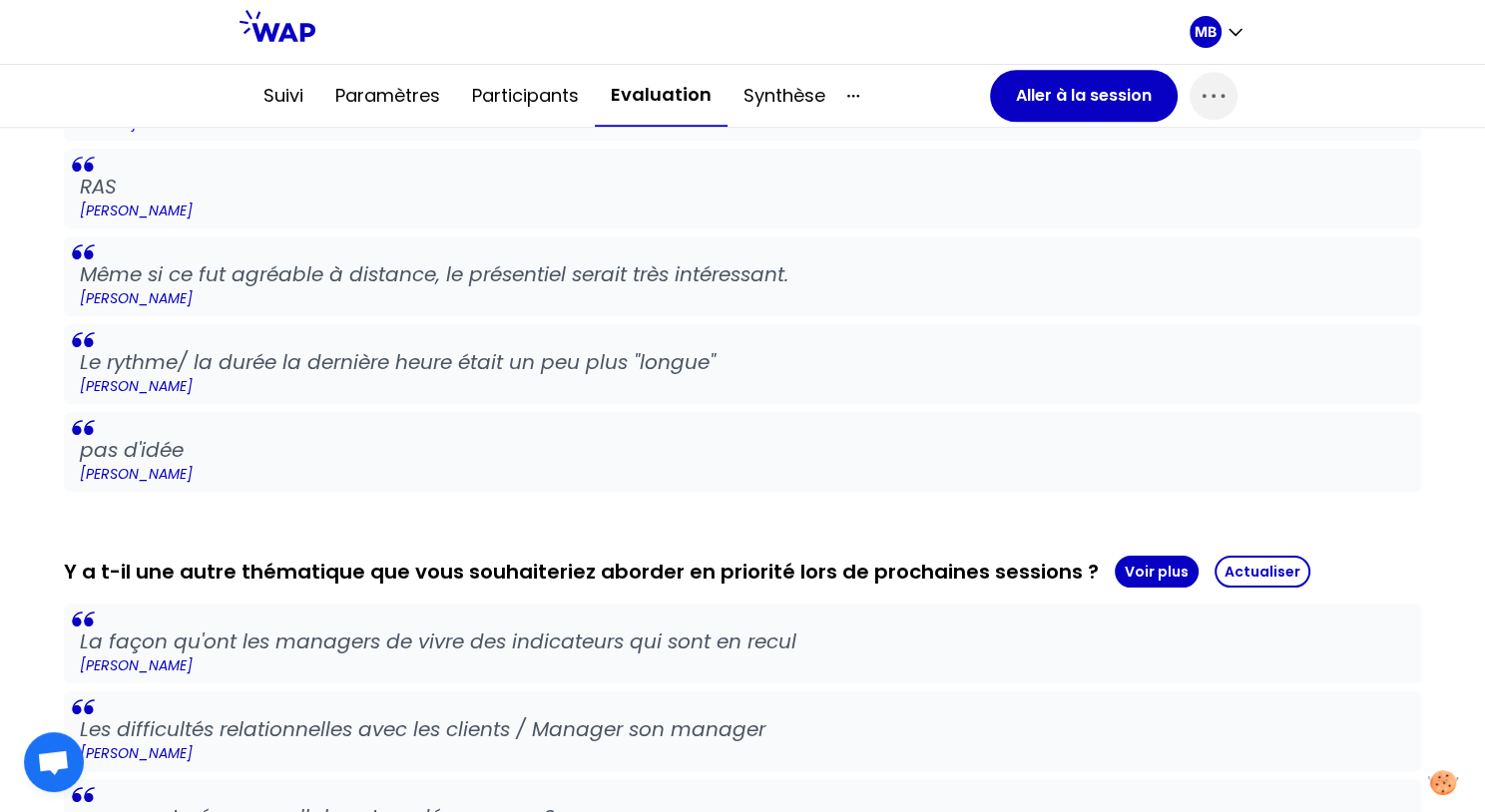 scroll, scrollTop: 1506, scrollLeft: 0, axis: vertical 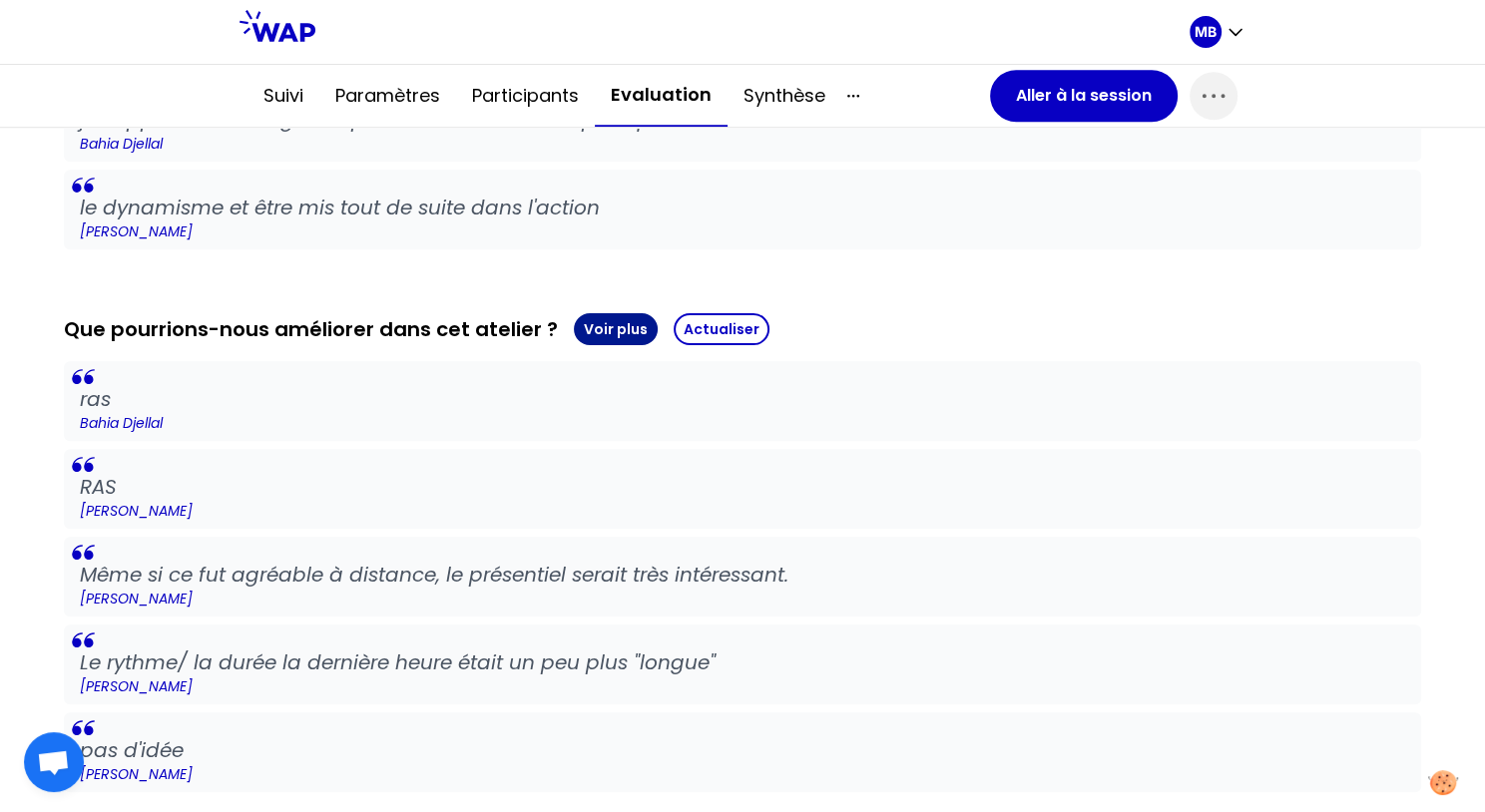 click on "Voir plus" at bounding box center (616, 329) 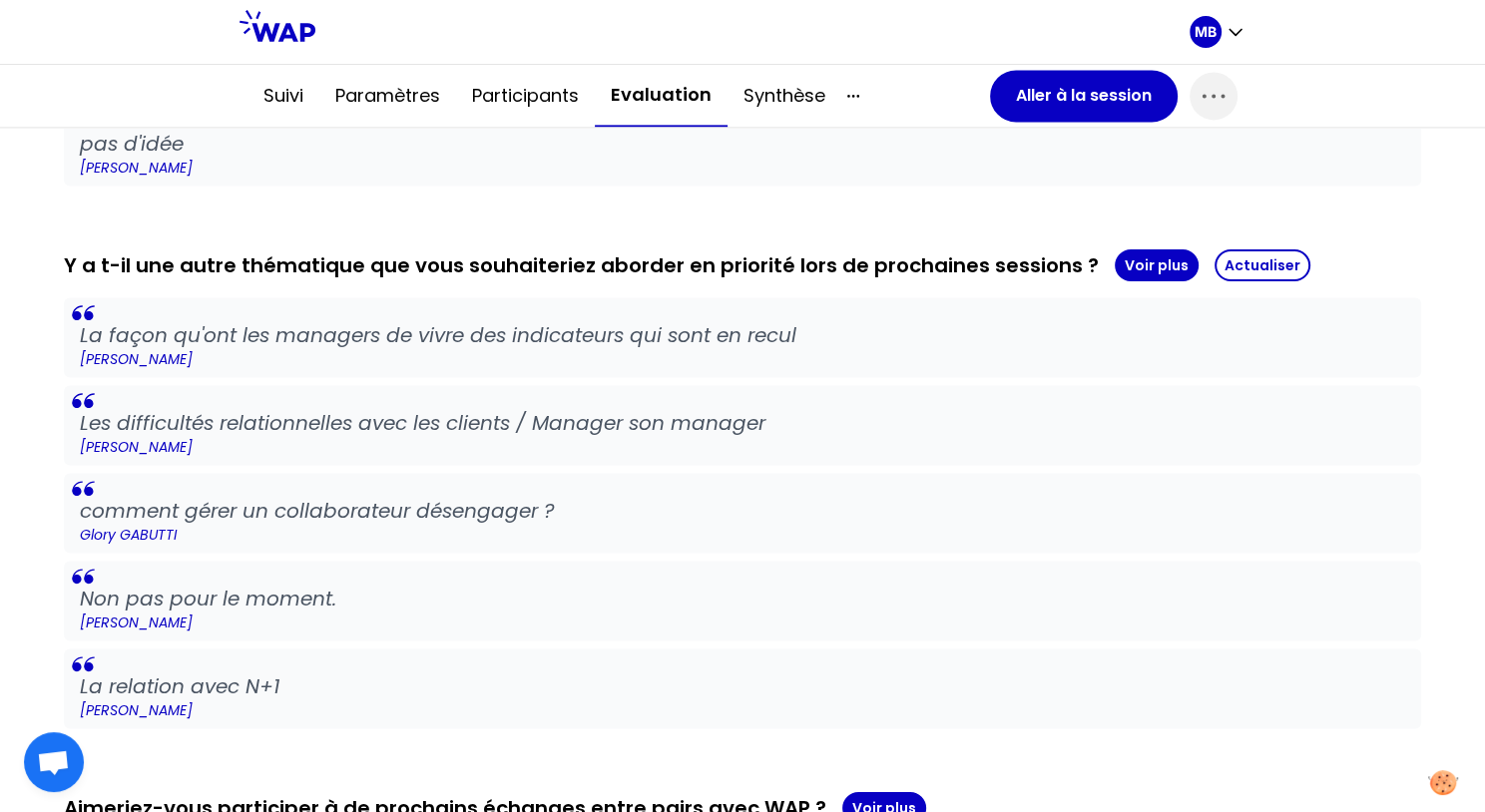 scroll, scrollTop: 2600, scrollLeft: 0, axis: vertical 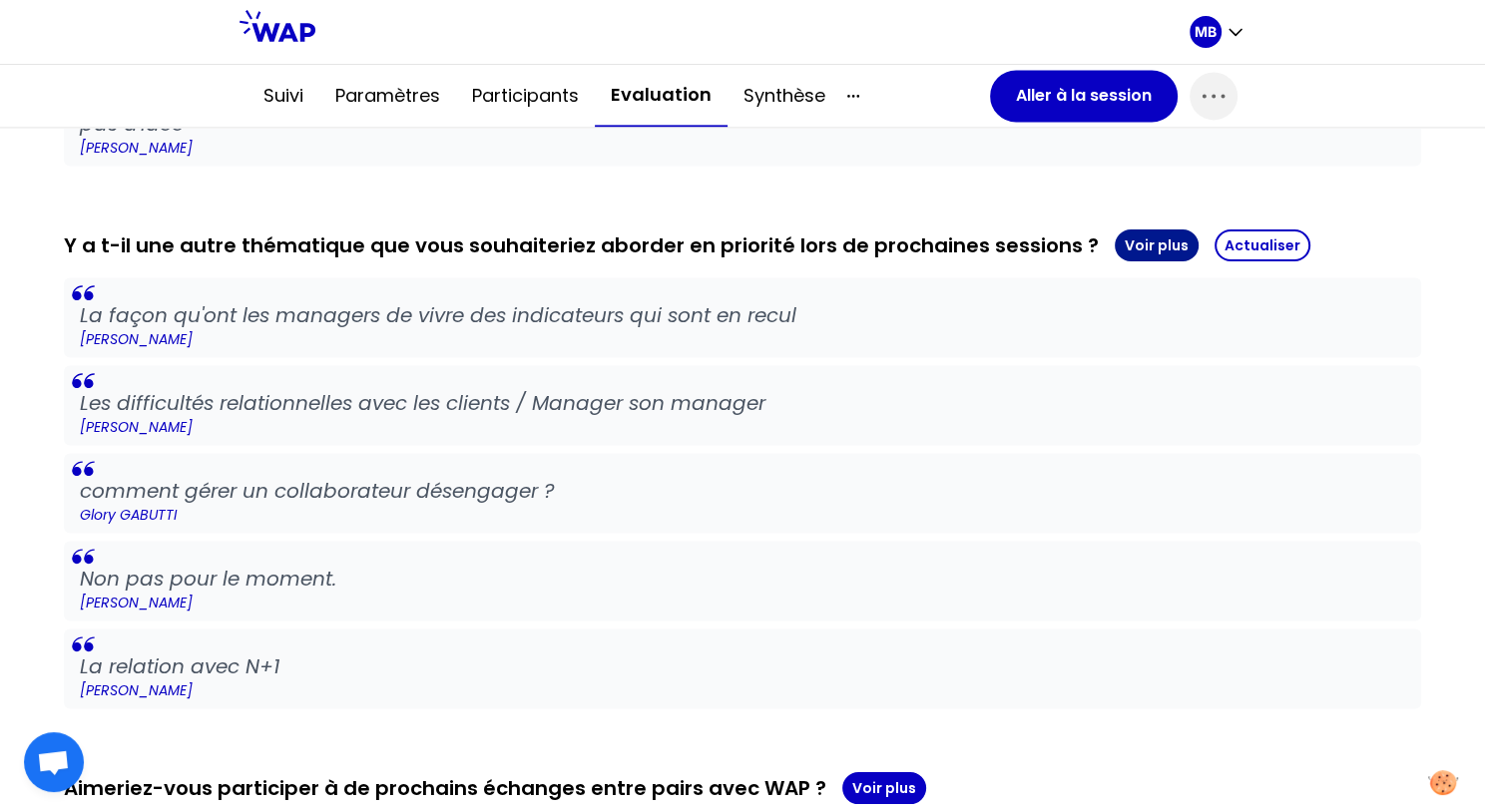 click on "Voir plus" at bounding box center [1157, 245] 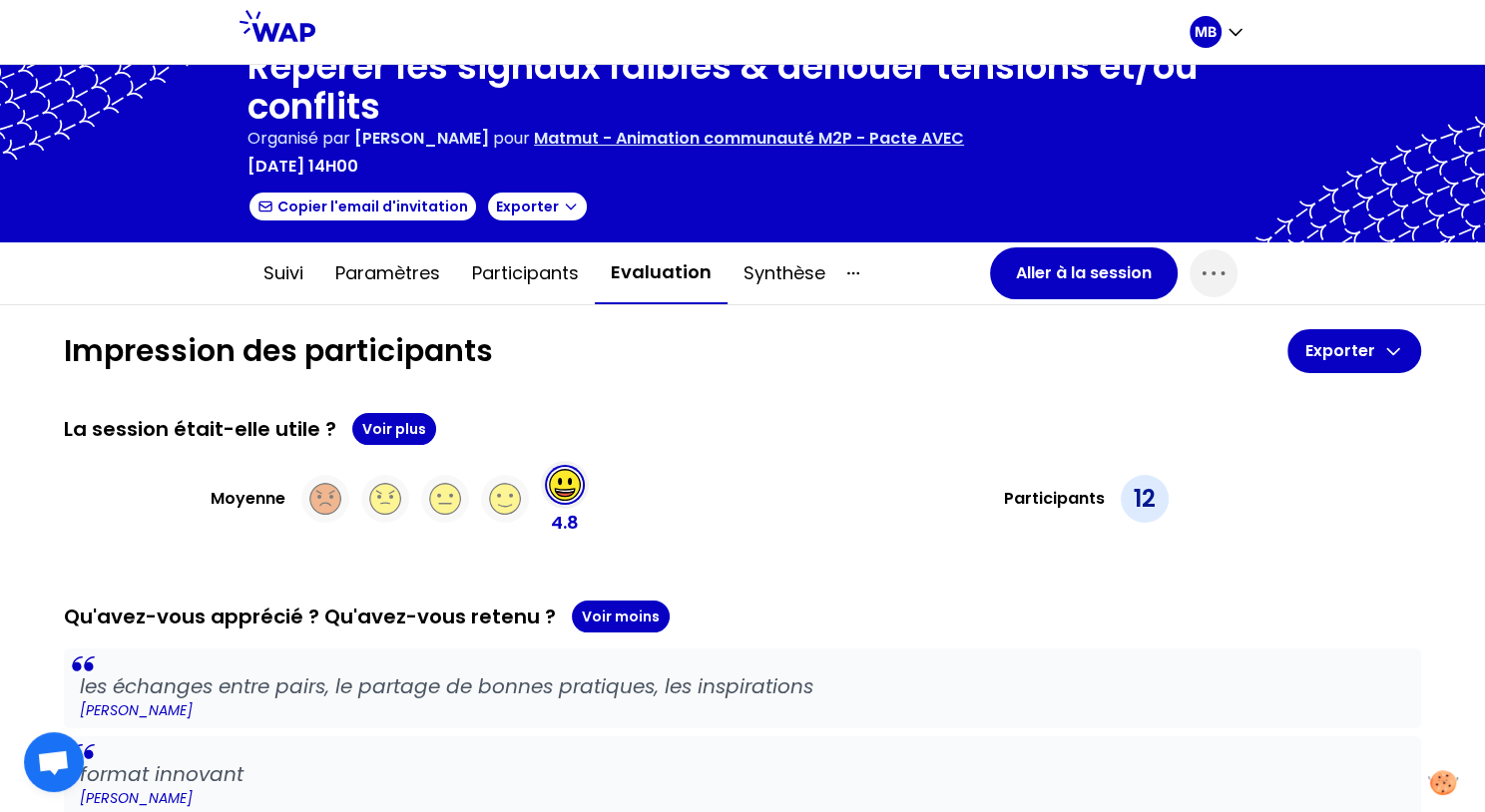 scroll, scrollTop: 0, scrollLeft: 0, axis: both 